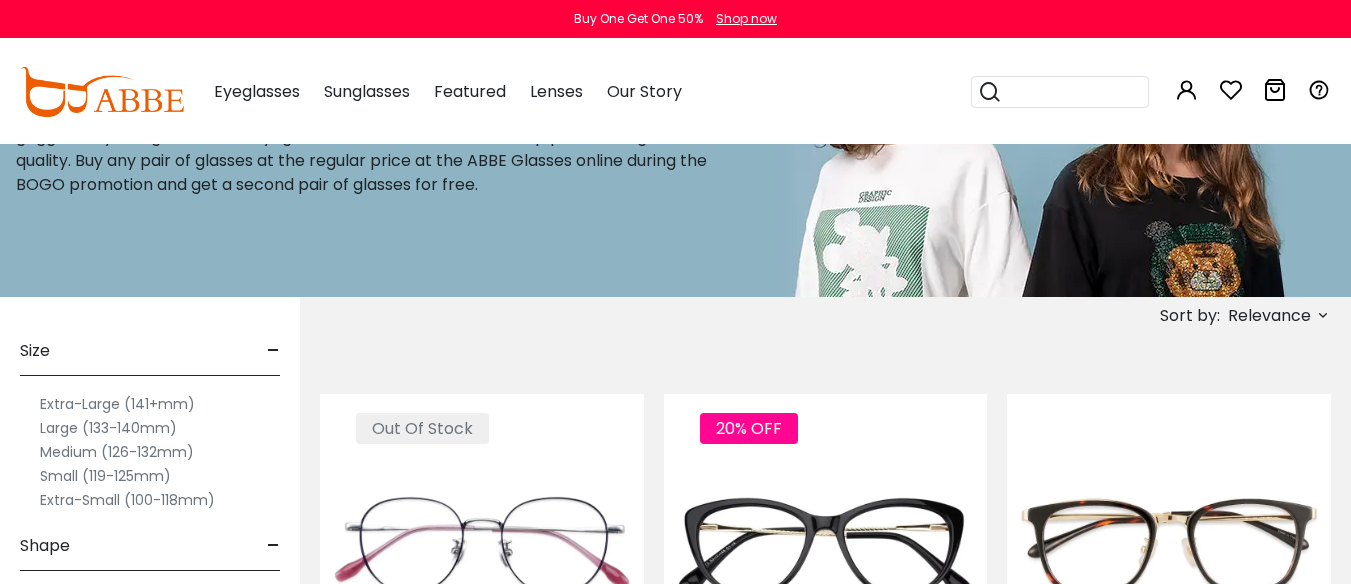 scroll, scrollTop: 300, scrollLeft: 0, axis: vertical 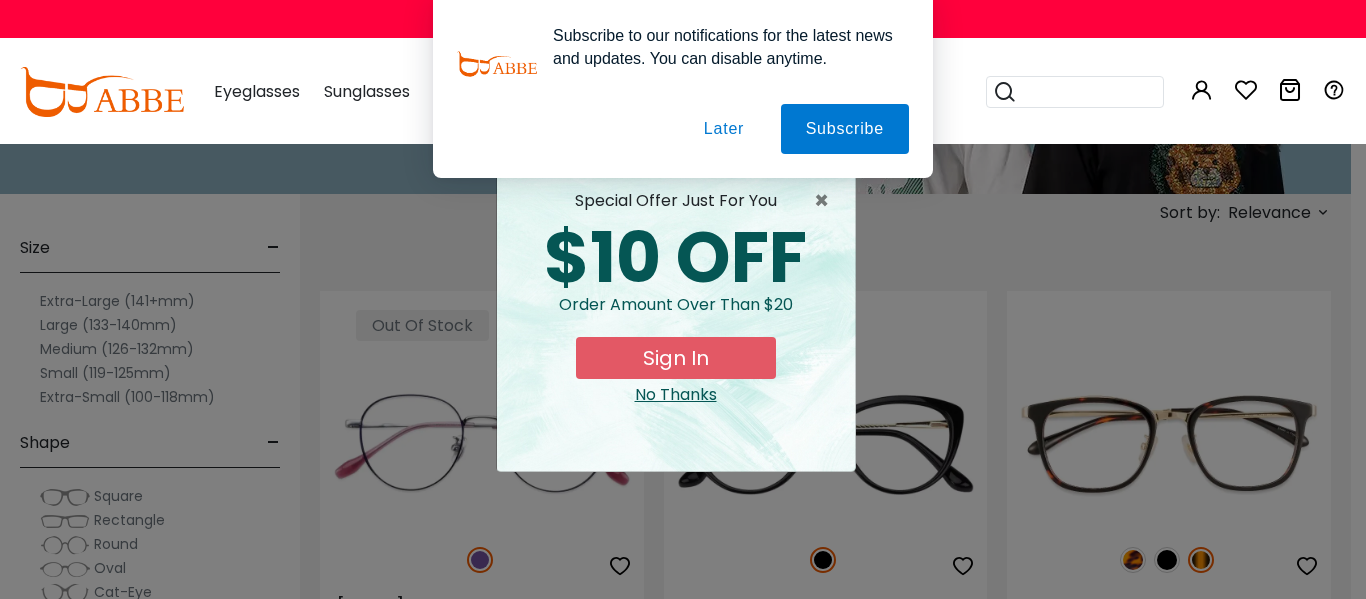 click on "Later" at bounding box center [0, 0] 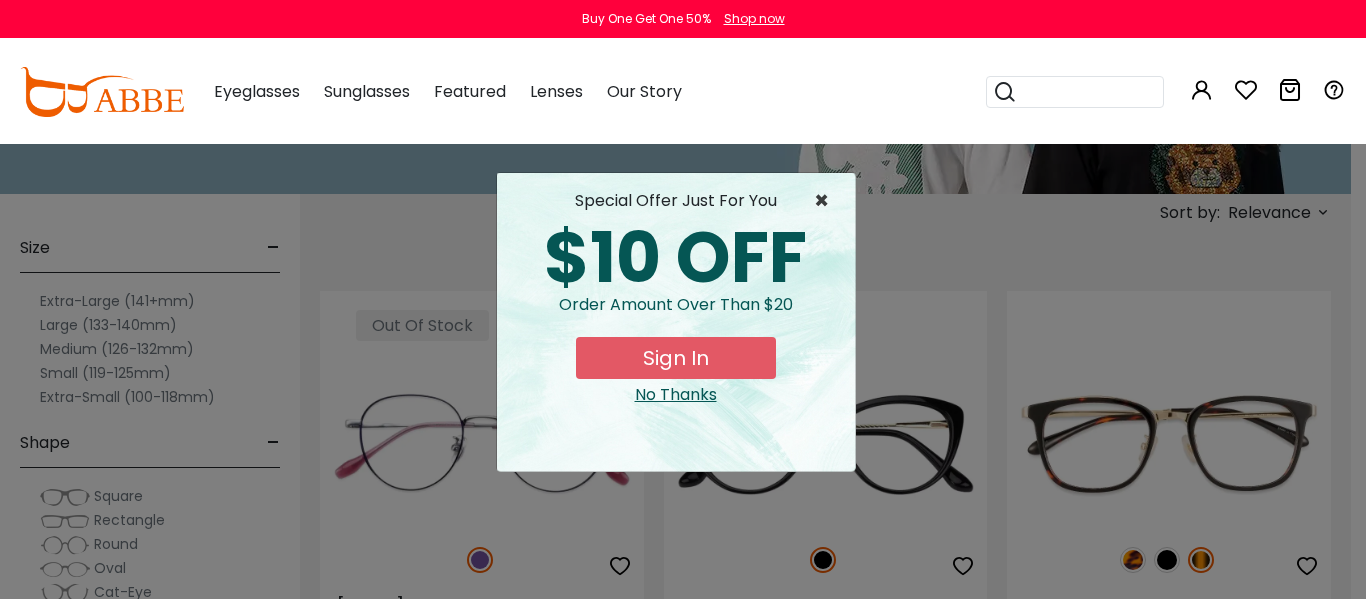click on "×" at bounding box center [826, 201] 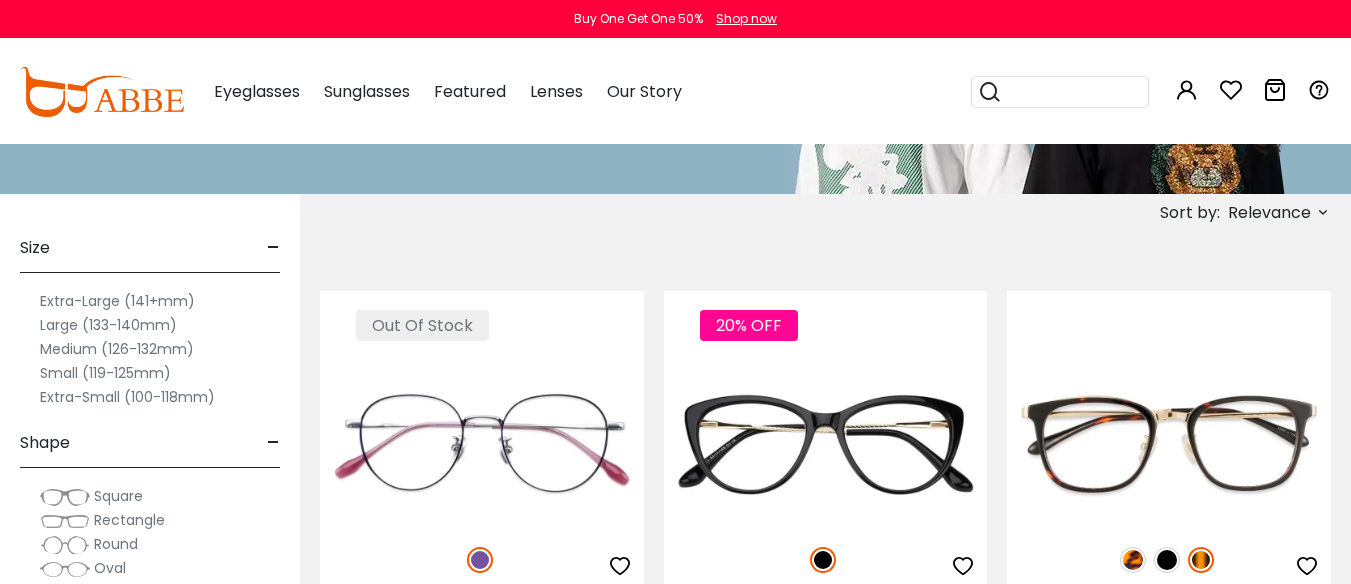 click on "Extra-Small (100-118mm)" at bounding box center [127, 397] 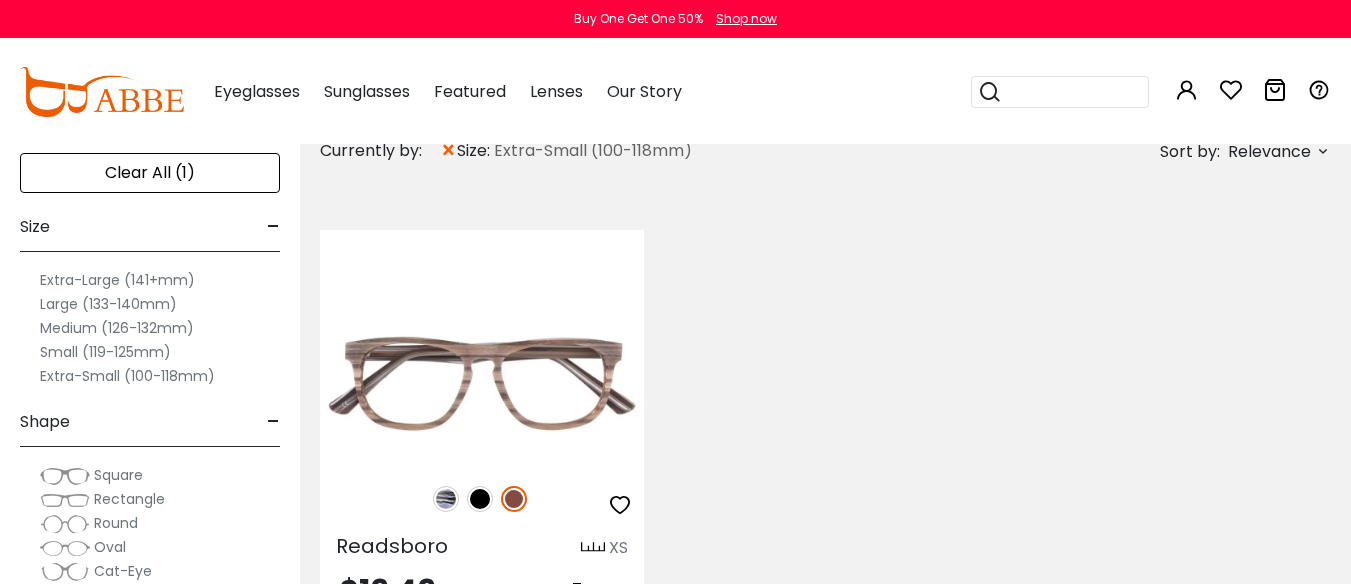 scroll, scrollTop: 0, scrollLeft: 0, axis: both 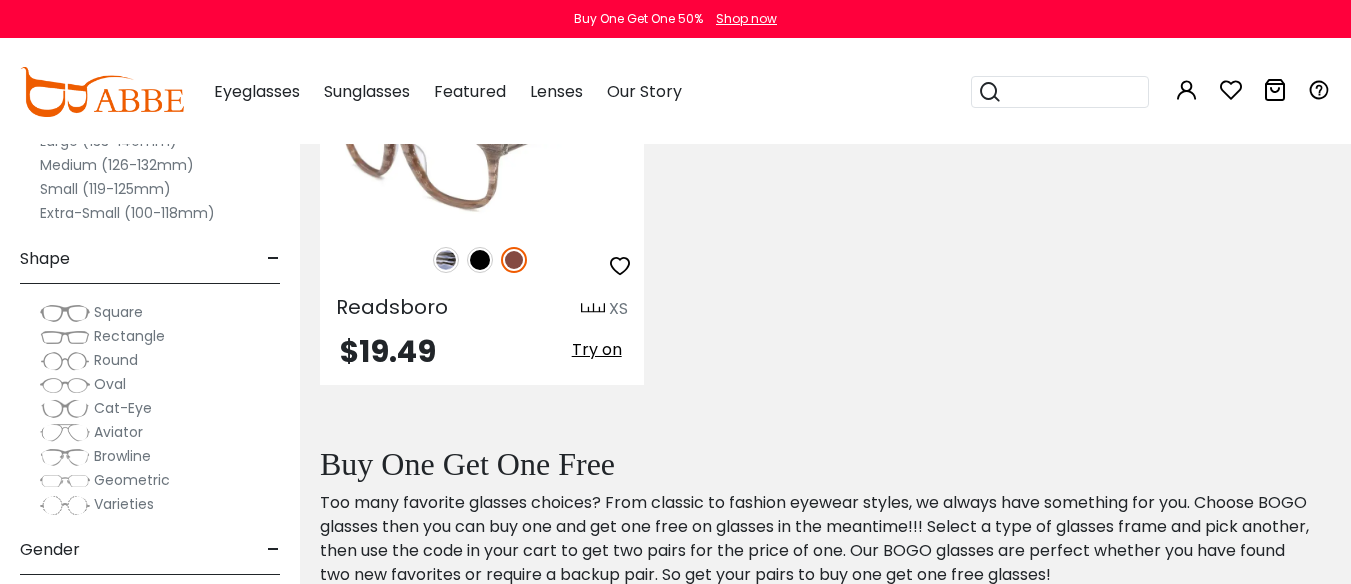 click at bounding box center [482, 144] 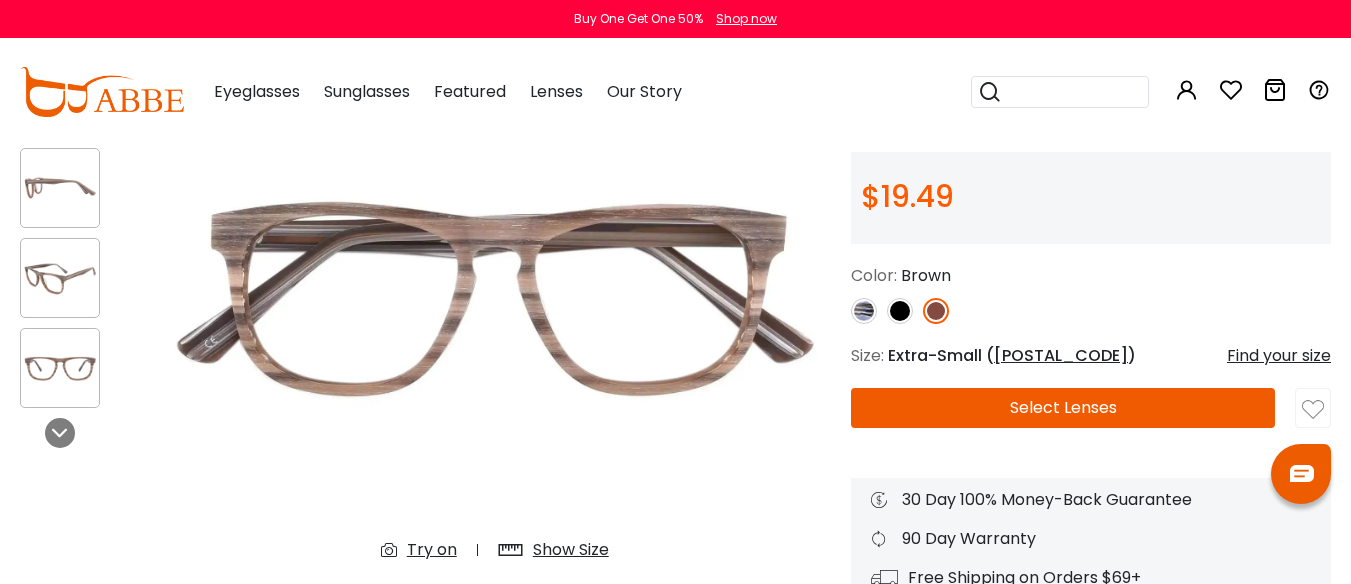 scroll, scrollTop: 400, scrollLeft: 0, axis: vertical 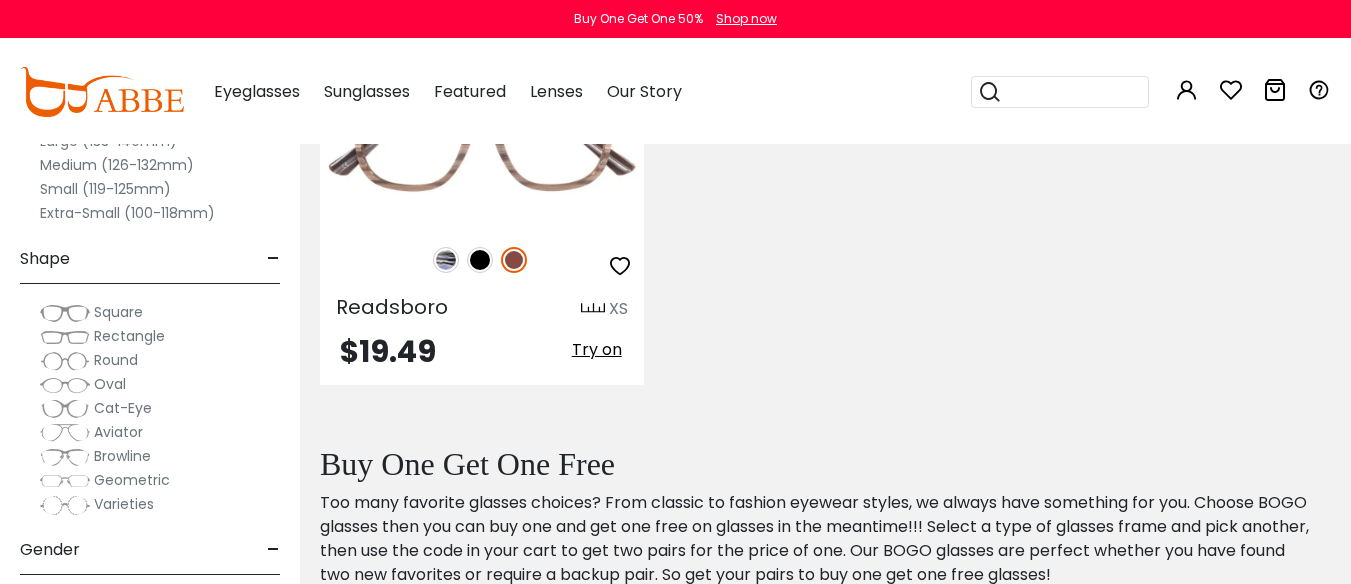 click on "Small (119-125mm)" at bounding box center [105, 189] 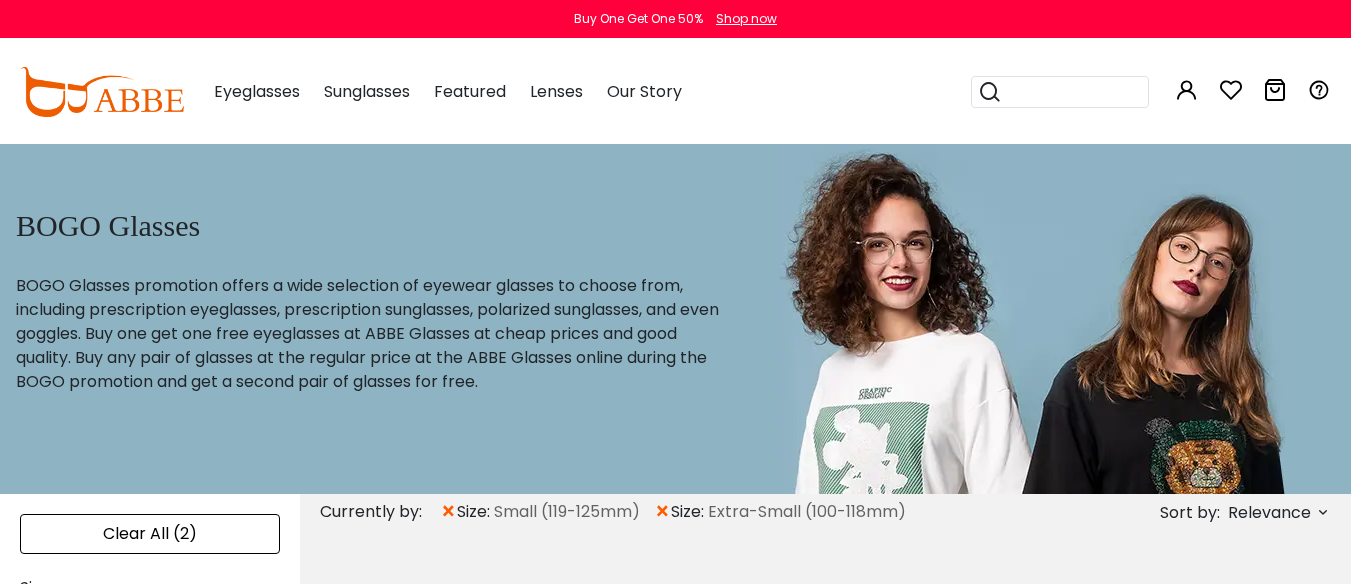 scroll, scrollTop: 0, scrollLeft: 0, axis: both 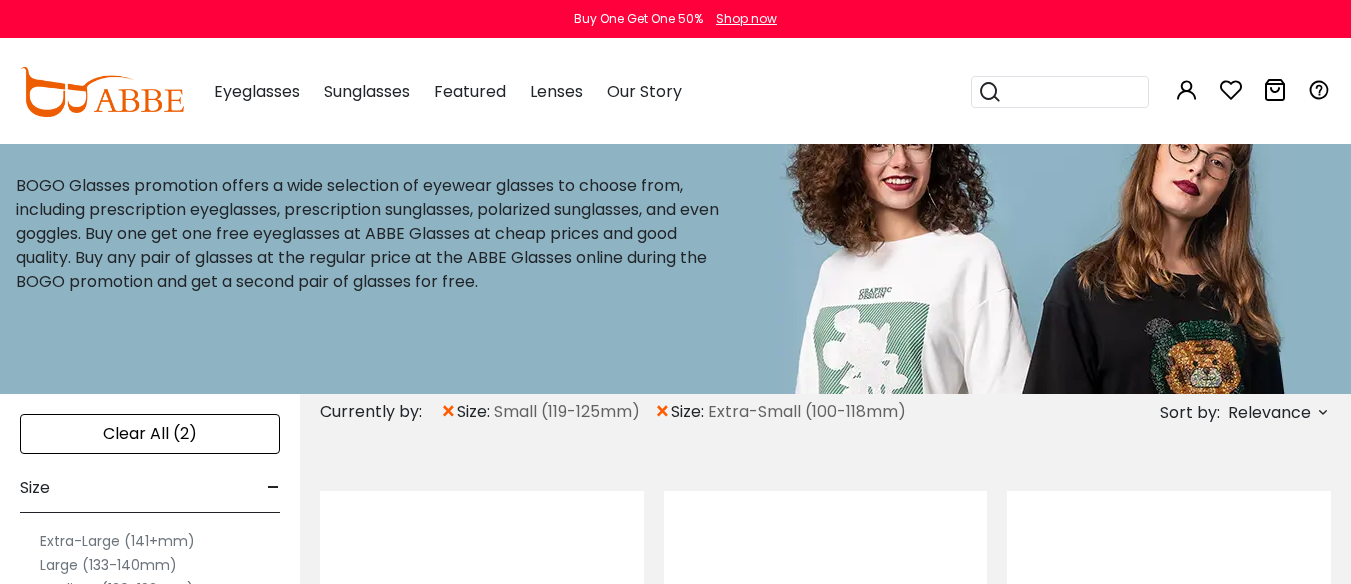 click on "×" at bounding box center (662, 412) 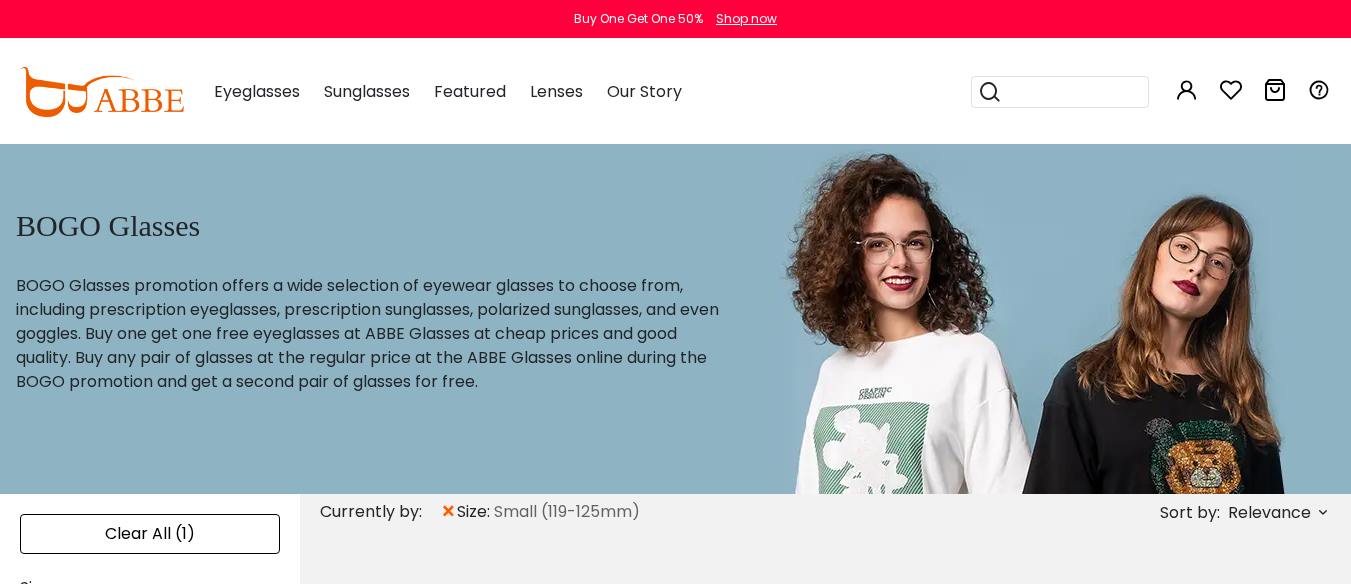 scroll, scrollTop: 0, scrollLeft: 0, axis: both 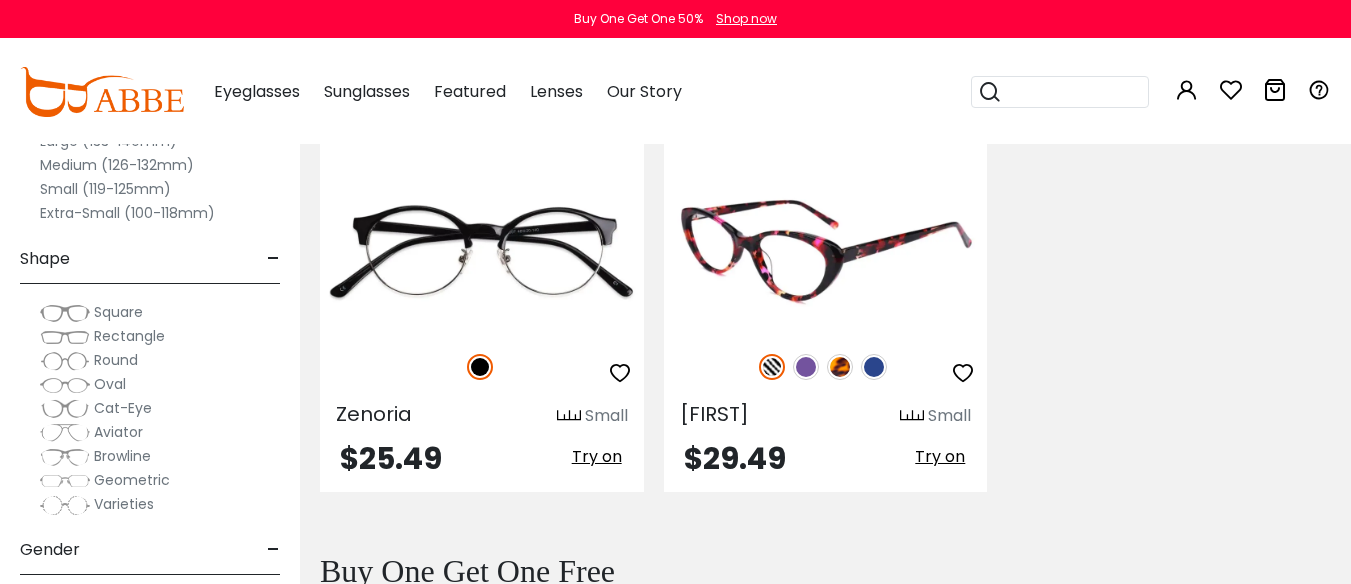 click on "Try on" at bounding box center [940, 456] 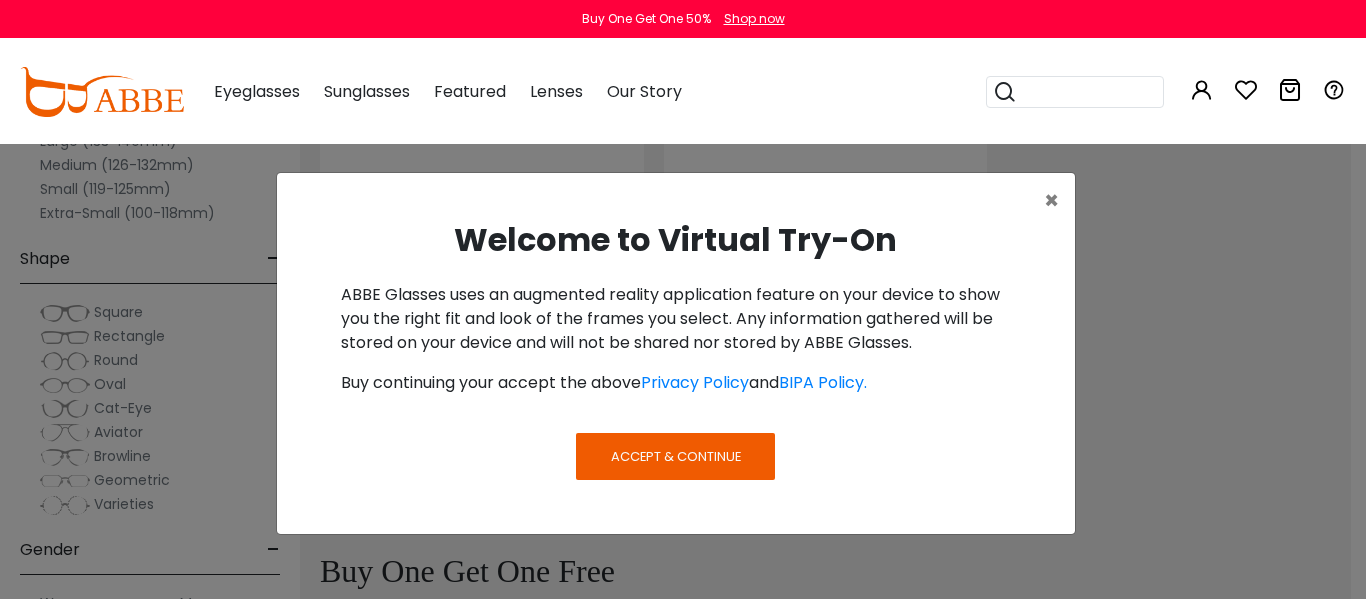 click on "Accept & Continue" at bounding box center (675, 456) 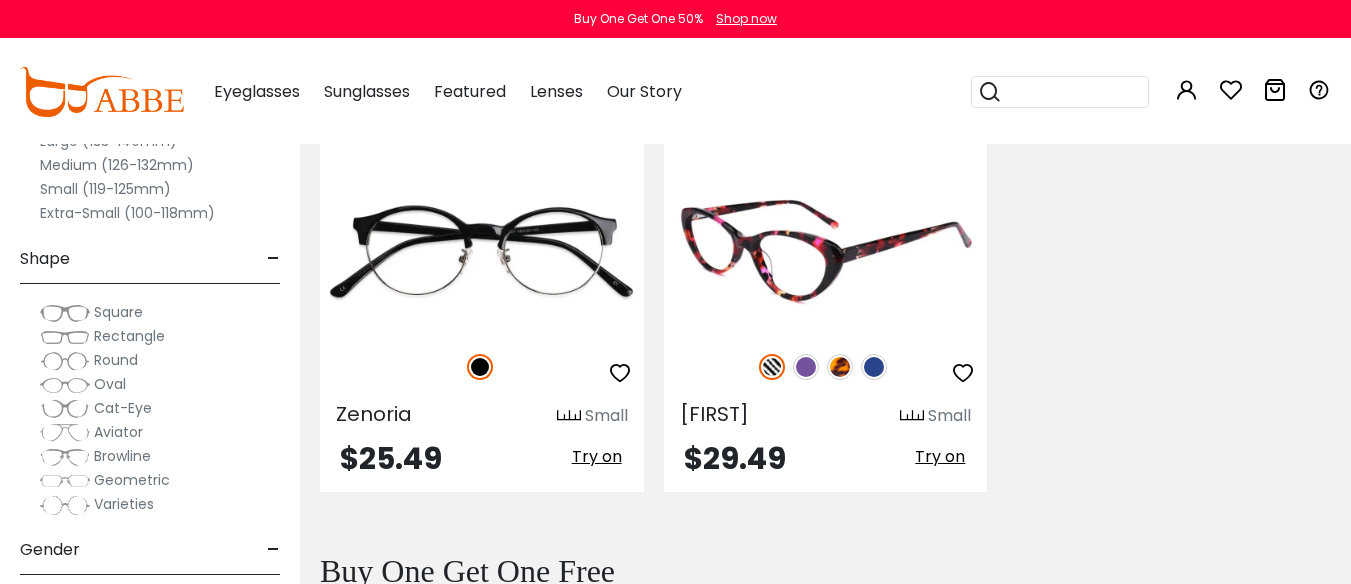 click on "Try on" at bounding box center [940, 456] 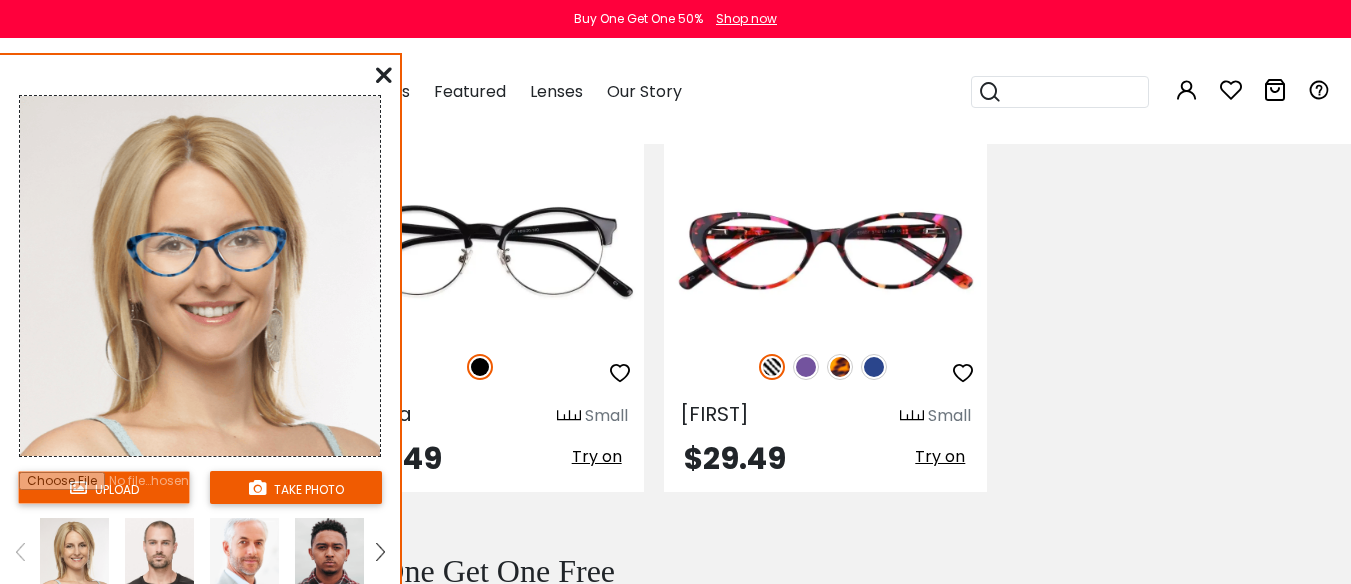 click at bounding box center (104, 487) 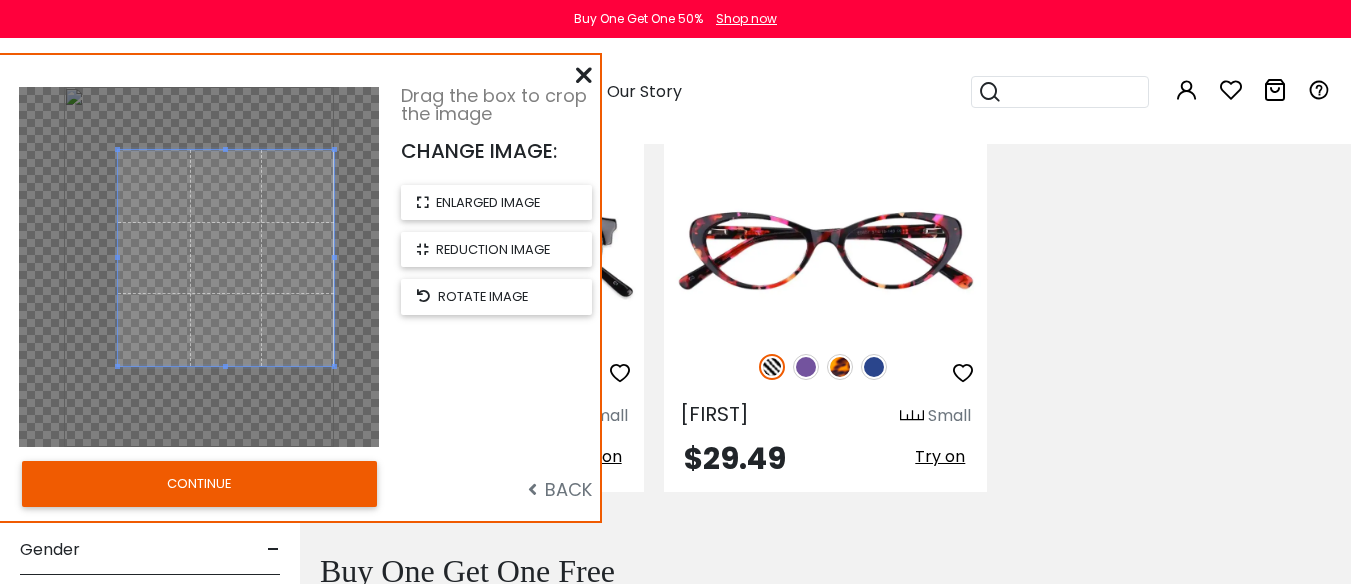 drag, startPoint x: 229, startPoint y: 288, endPoint x: 286, endPoint y: 279, distance: 57.706154 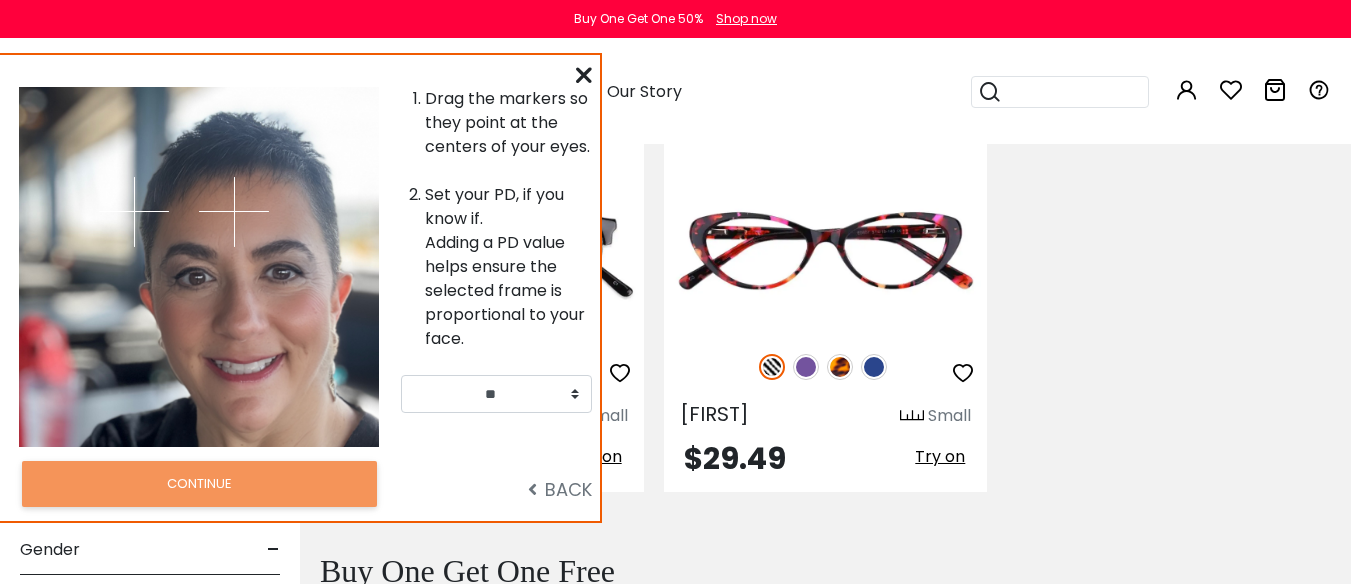 click at bounding box center [234, 212] 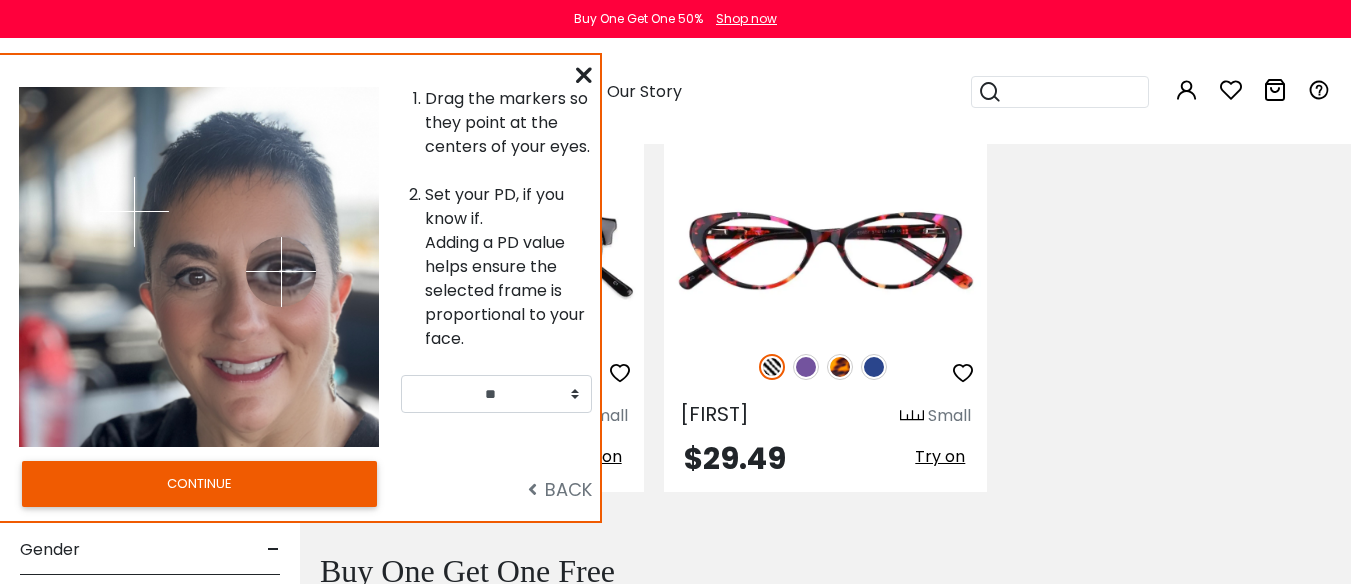 drag, startPoint x: 243, startPoint y: 212, endPoint x: 281, endPoint y: 271, distance: 70.178345 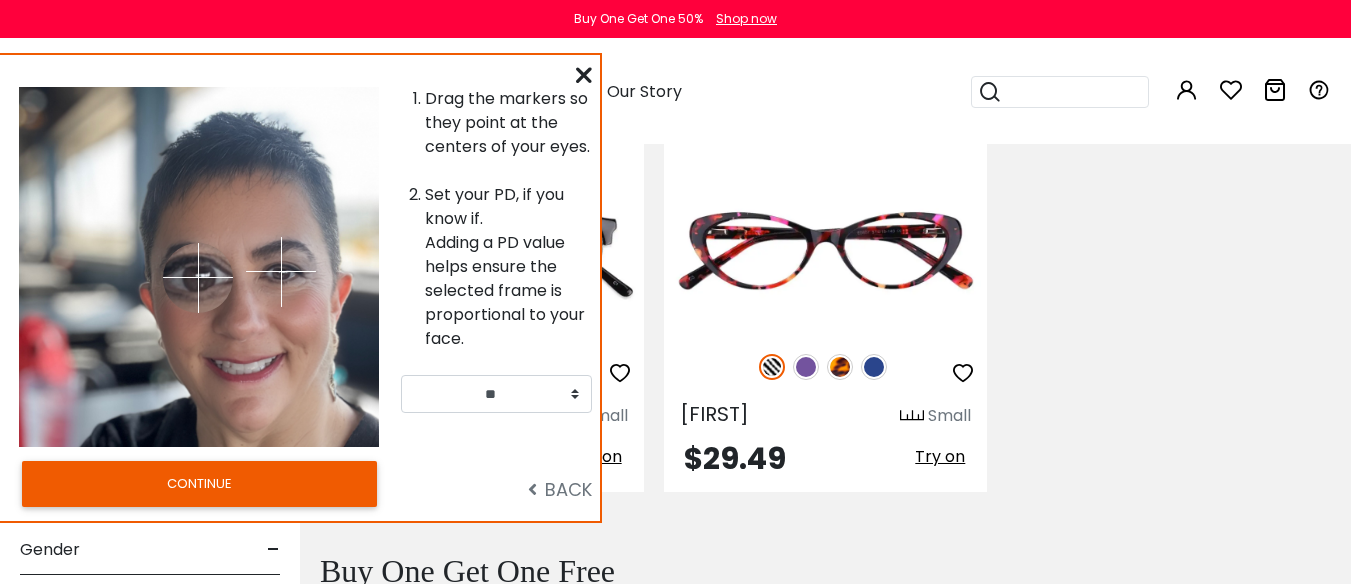 drag, startPoint x: 133, startPoint y: 207, endPoint x: 198, endPoint y: 277, distance: 95.524864 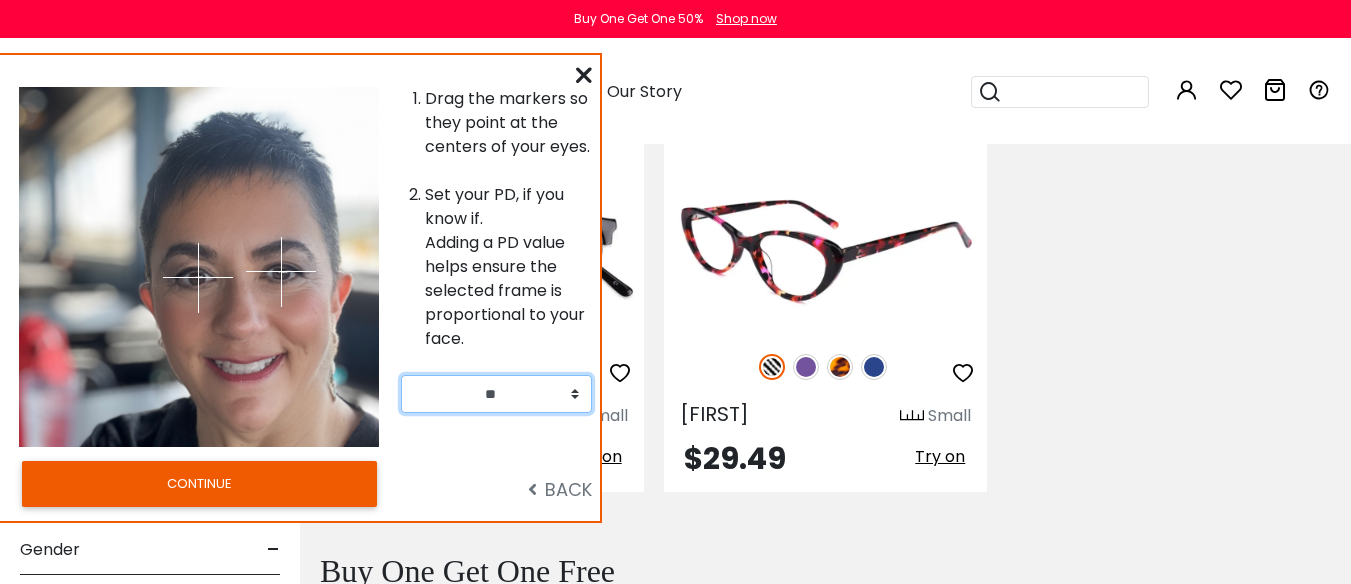 click on "** ** ** ** ** ** ** ** ** ** ** ** ** ** ** ** ** ** ** ** ** ** ** ** ** ** ** ** ** ** ** ** ** **" at bounding box center [496, 394] 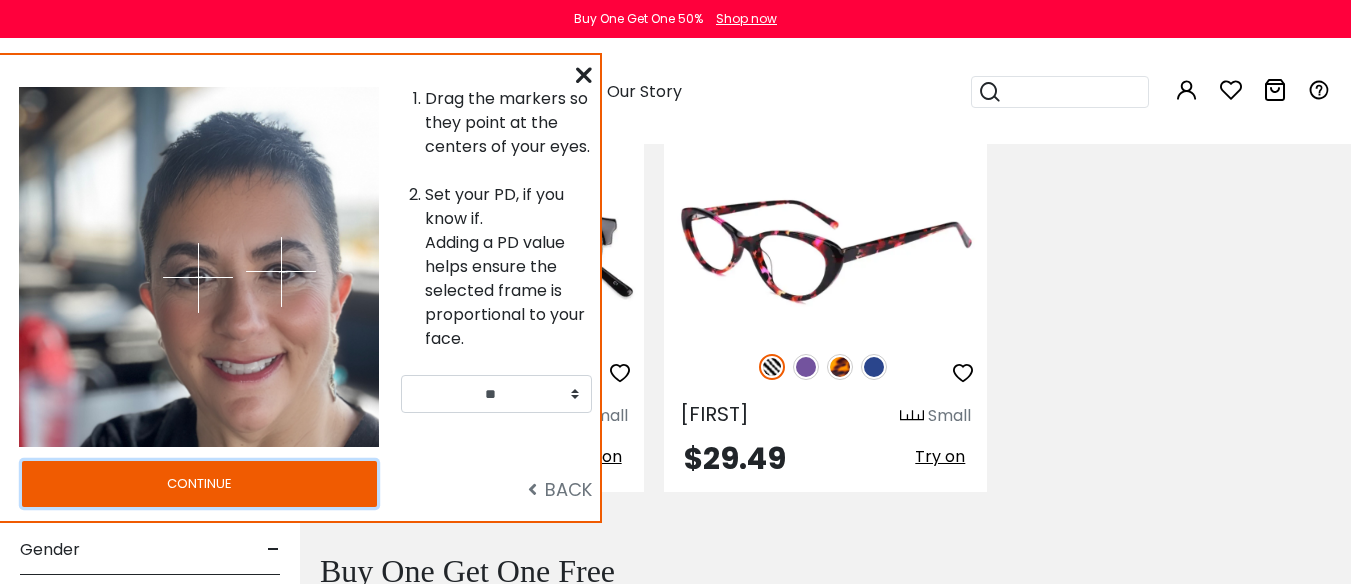 click on "CONTINUE" at bounding box center [199, 484] 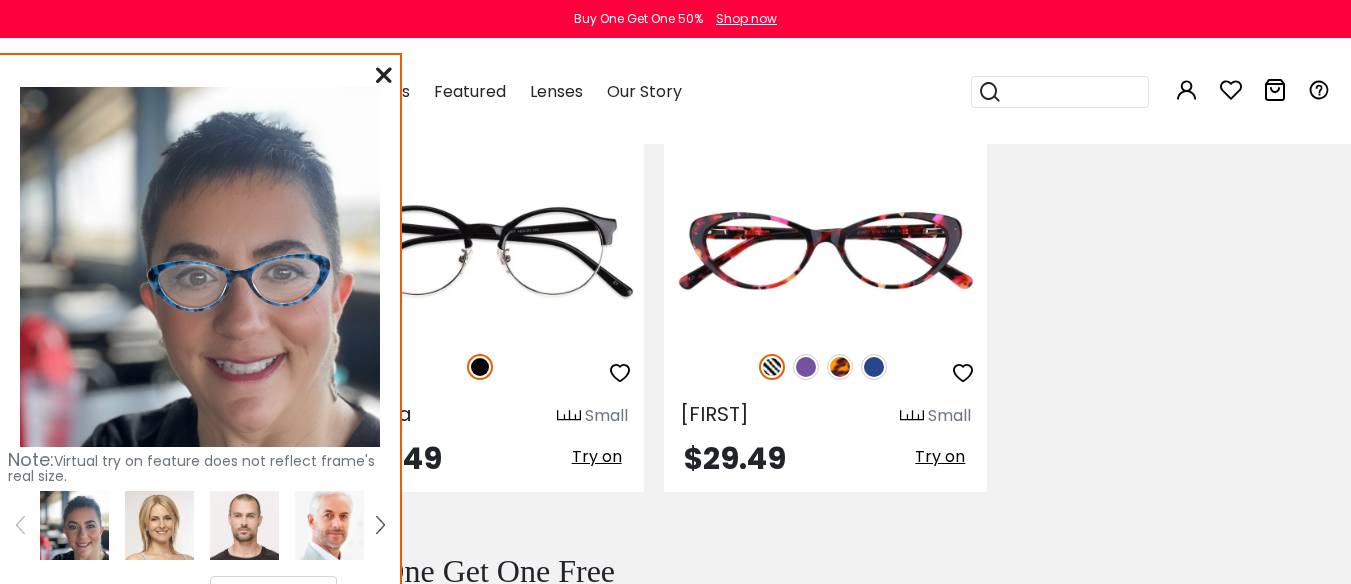 click at bounding box center [384, 75] 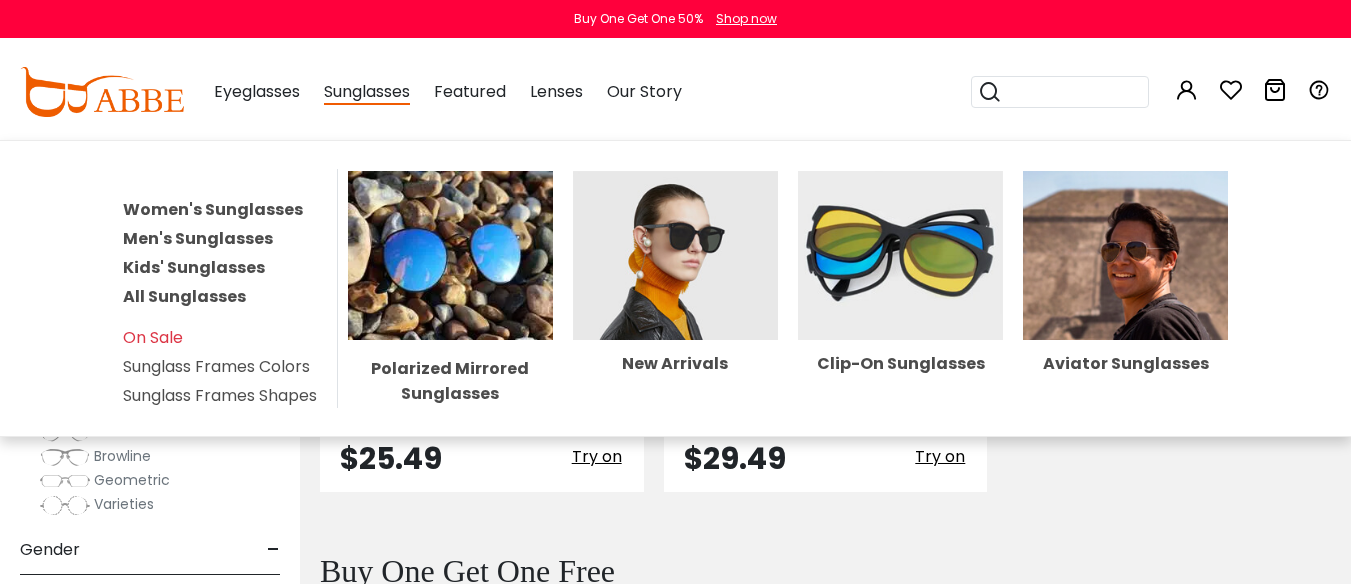 click on "Holly Grove
Small
$24.49
Try on
Masontown" at bounding box center [825, -159] 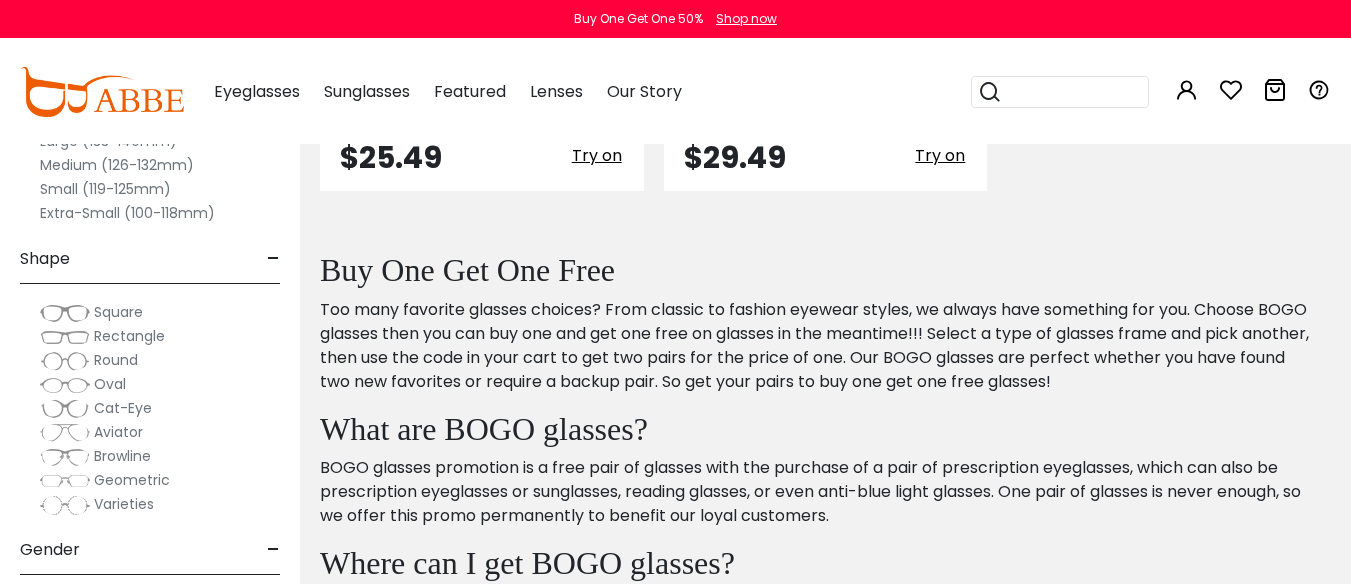 scroll, scrollTop: 954, scrollLeft: 0, axis: vertical 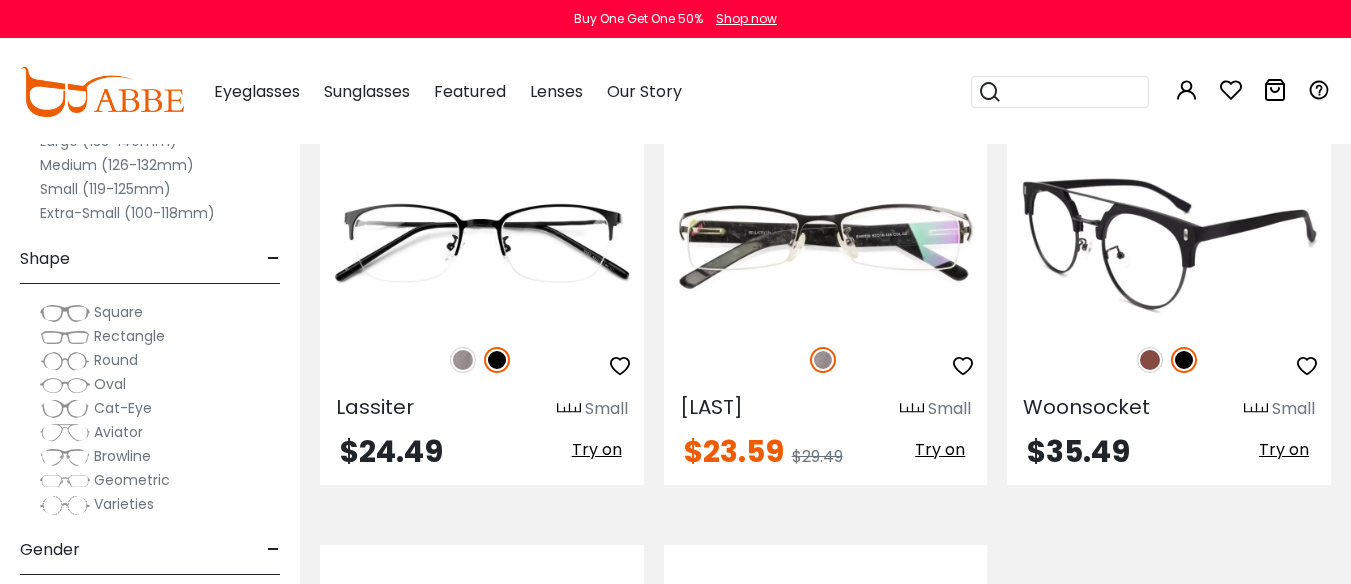 drag, startPoint x: 1147, startPoint y: 356, endPoint x: 1161, endPoint y: 433, distance: 78.26238 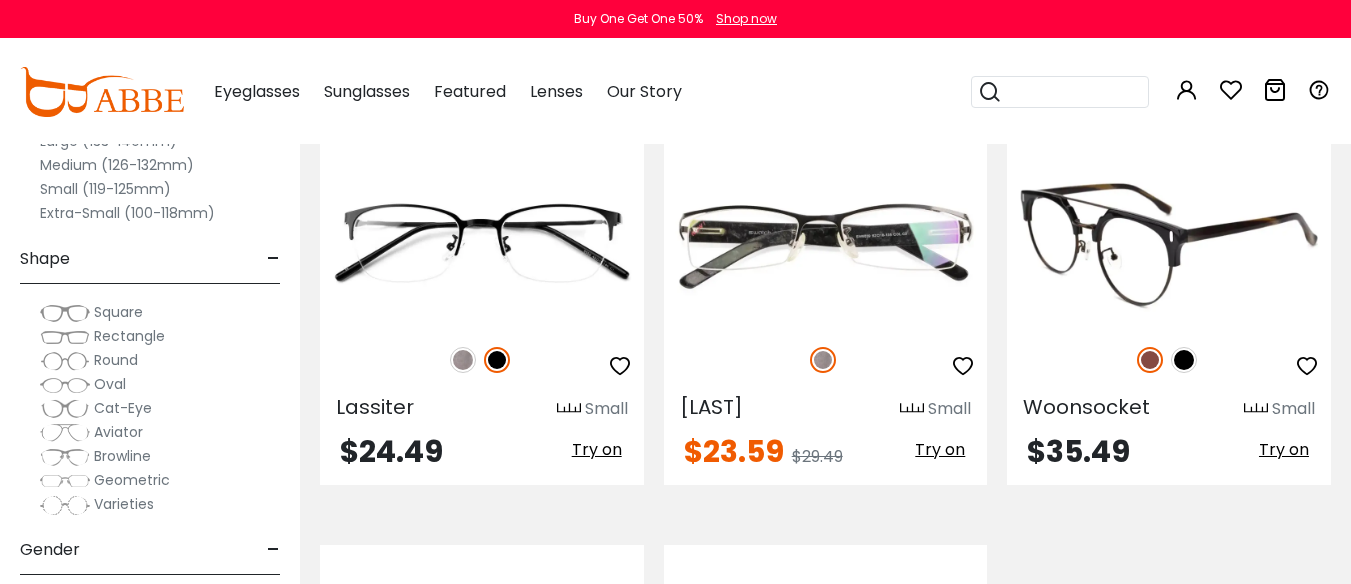 click at bounding box center (1169, 244) 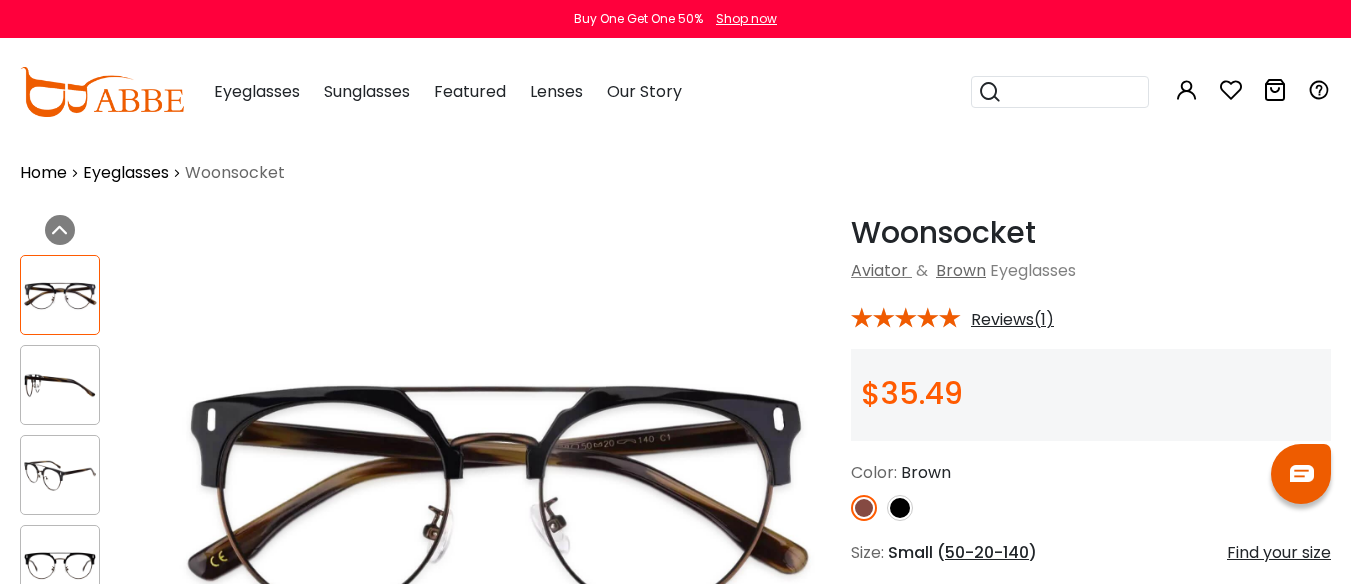 scroll, scrollTop: 100, scrollLeft: 0, axis: vertical 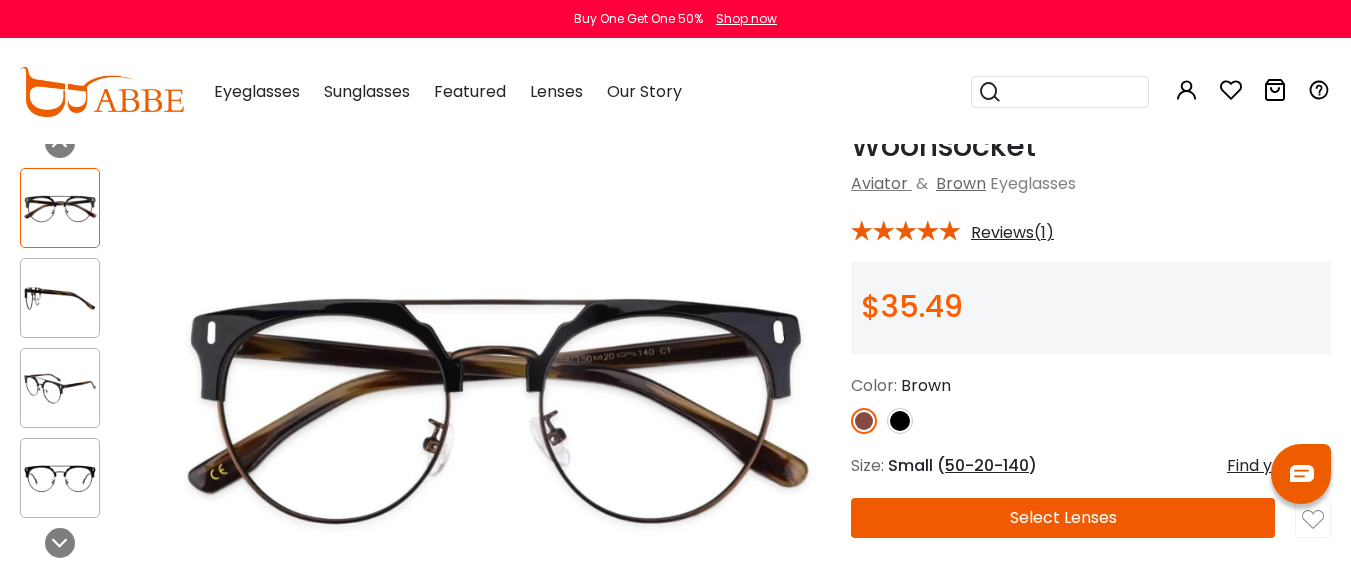 click at bounding box center (864, 421) 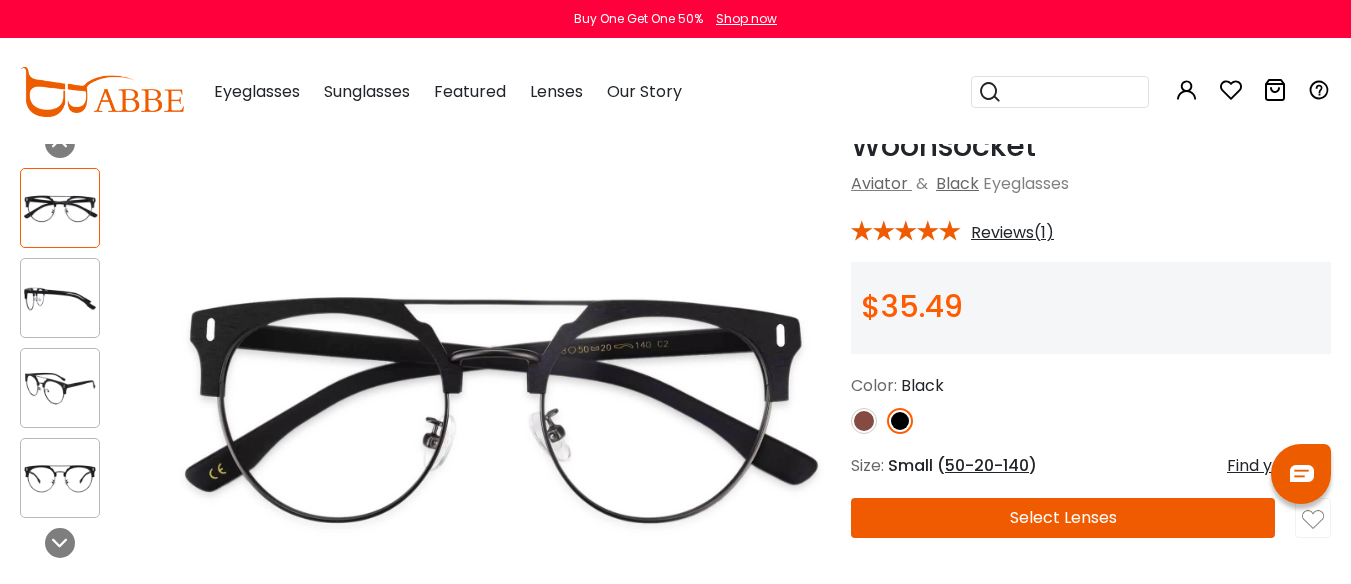 click at bounding box center (864, 421) 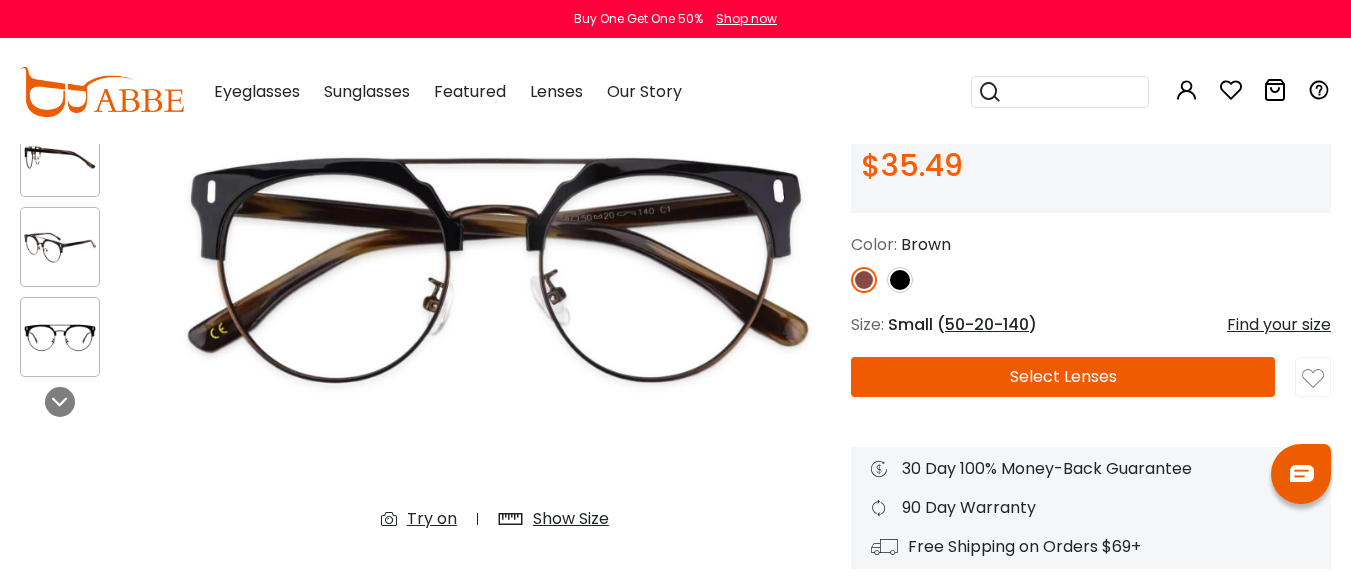scroll, scrollTop: 300, scrollLeft: 0, axis: vertical 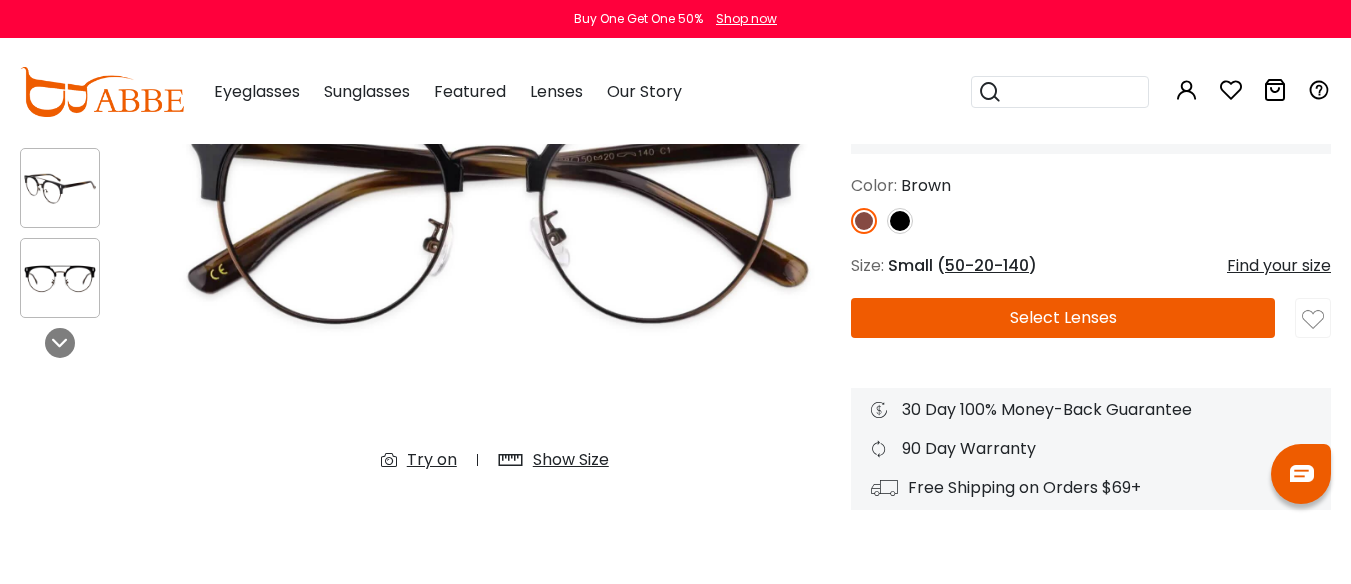 click on "Try on" at bounding box center (432, 460) 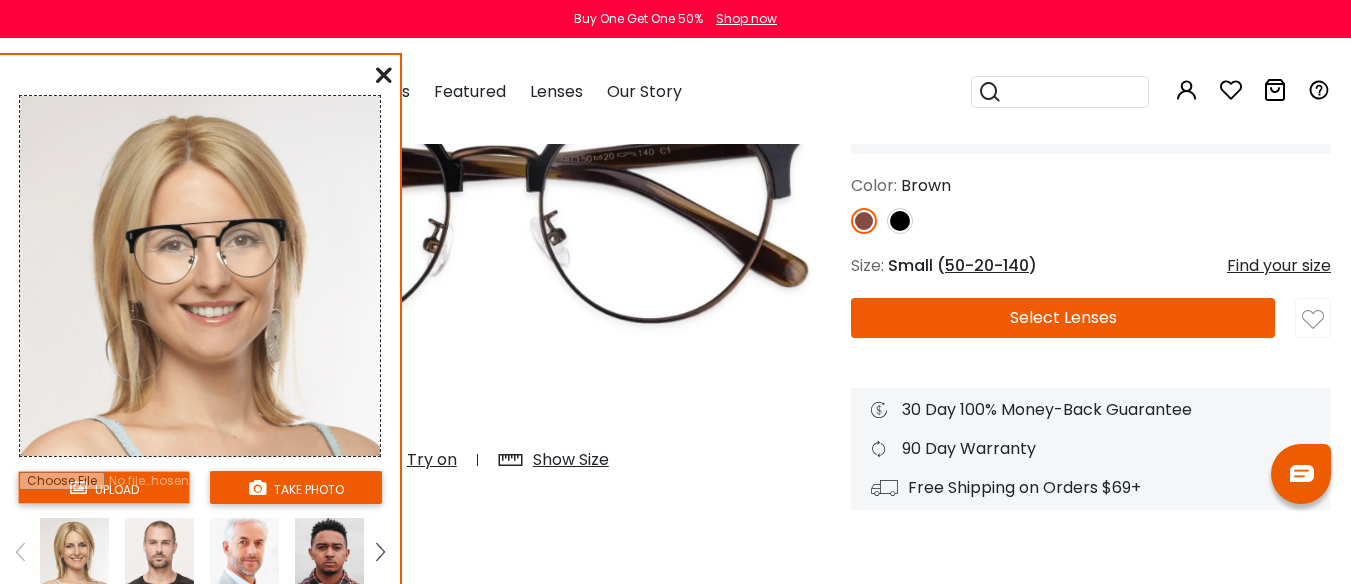 click at bounding box center (104, 487) 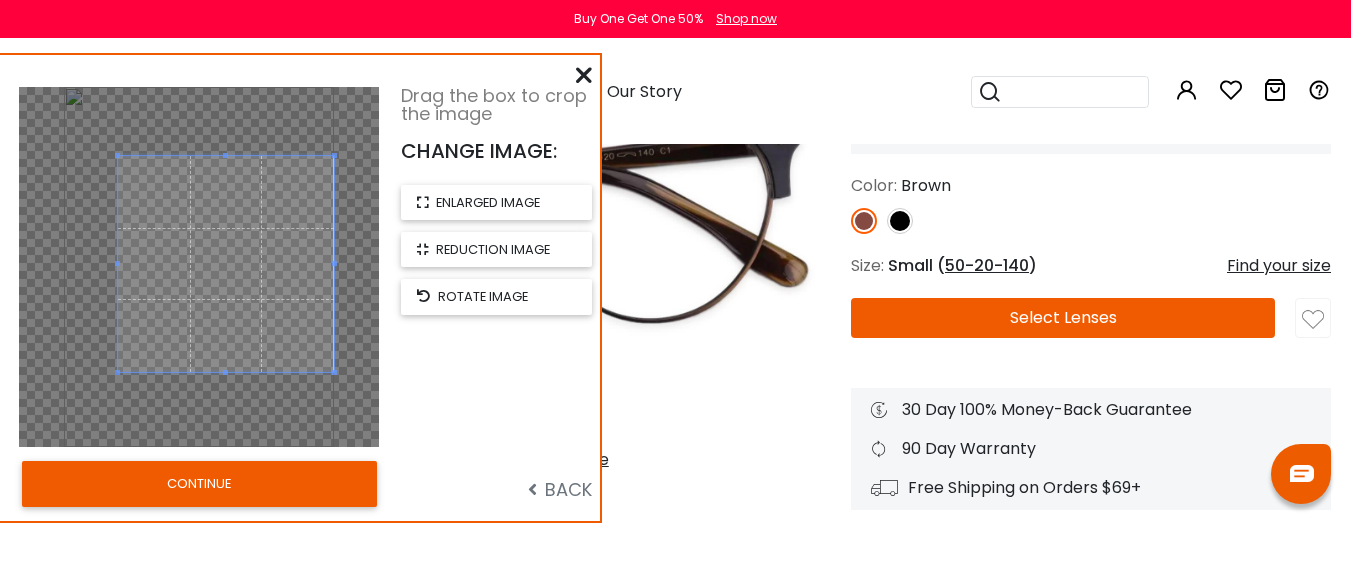 drag, startPoint x: 251, startPoint y: 262, endPoint x: 299, endPoint y: 259, distance: 48.09366 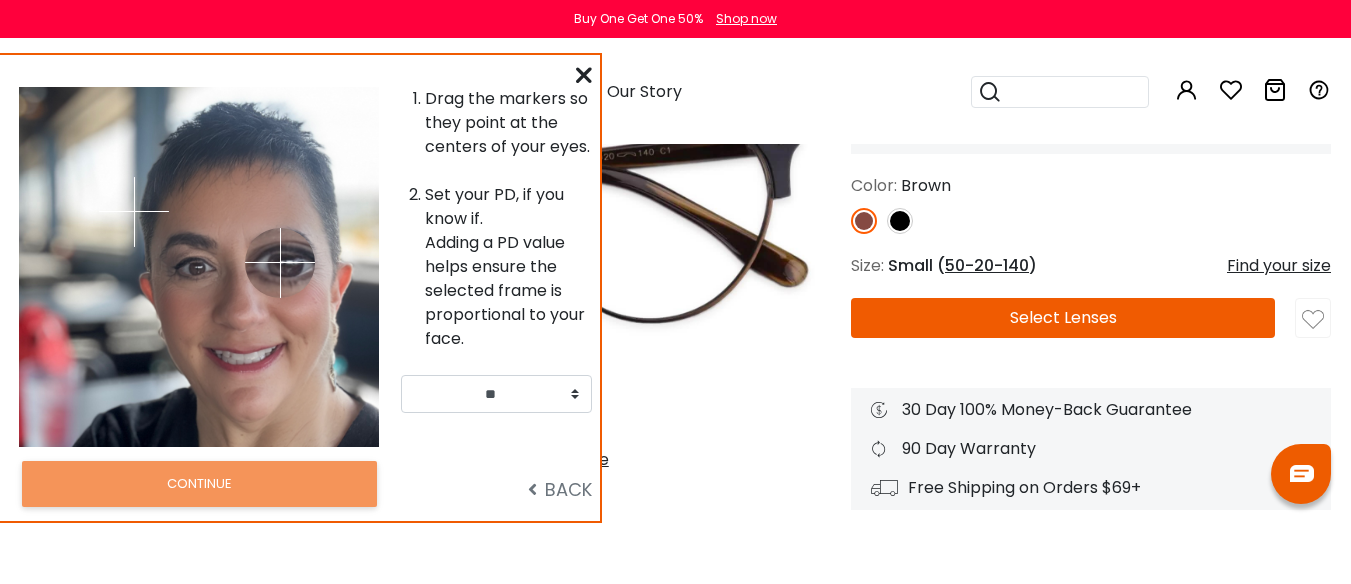 drag, startPoint x: 232, startPoint y: 209, endPoint x: 280, endPoint y: 262, distance: 71.50524 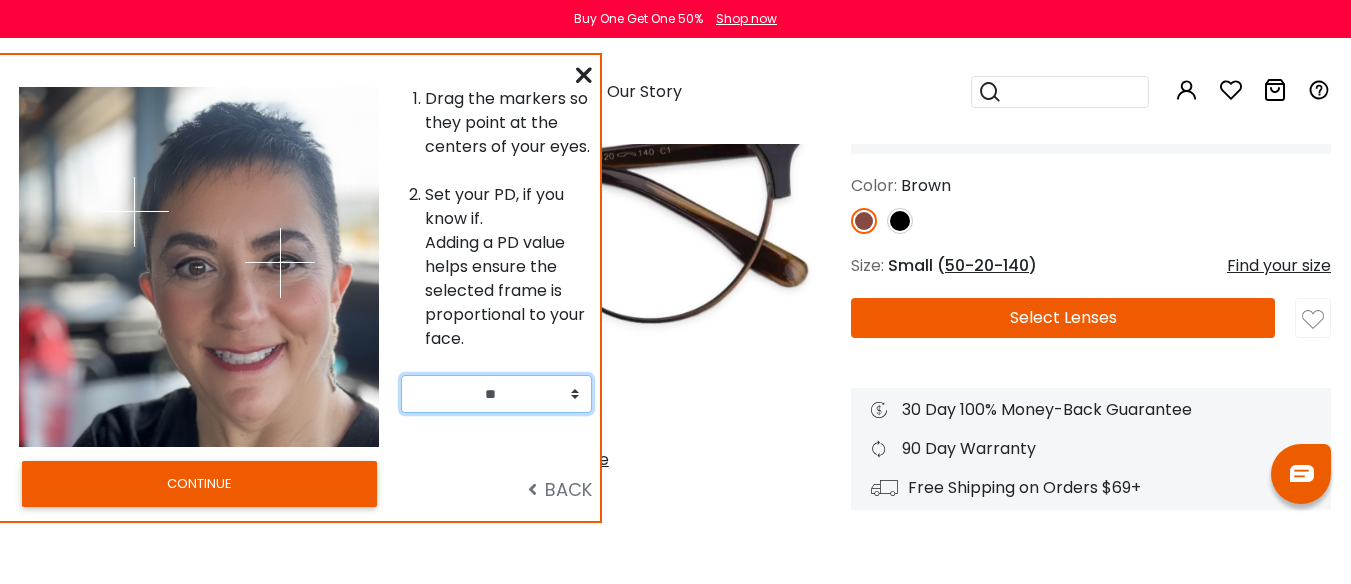drag, startPoint x: 574, startPoint y: 393, endPoint x: 358, endPoint y: 149, distance: 325.87115 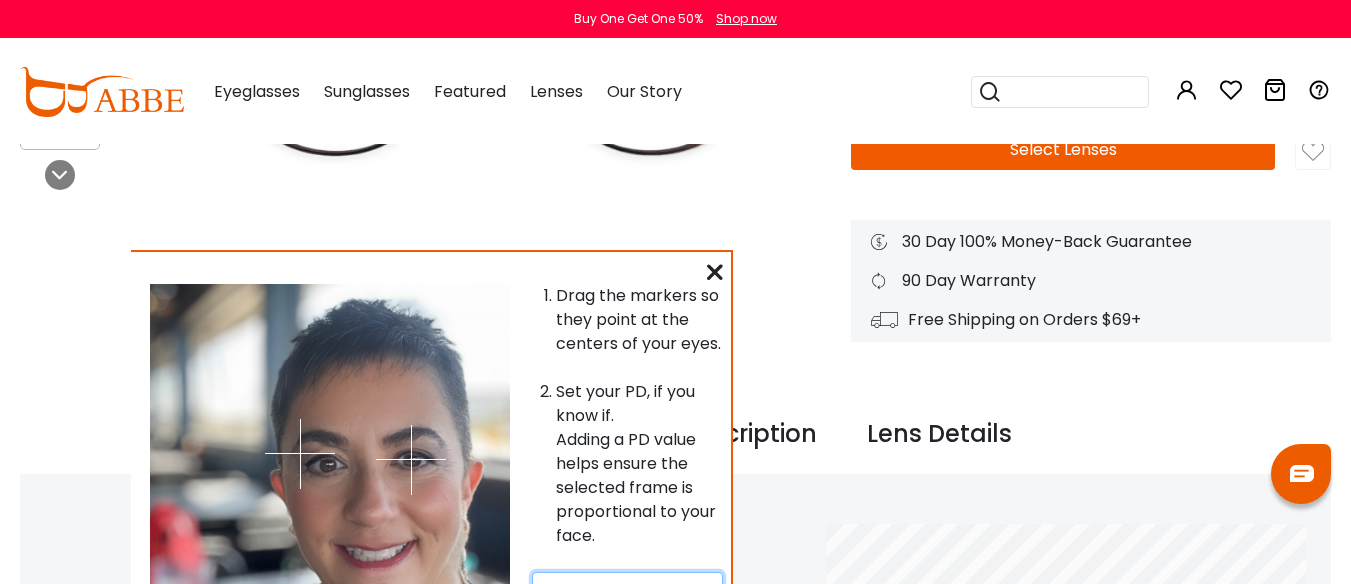 scroll, scrollTop: 500, scrollLeft: 0, axis: vertical 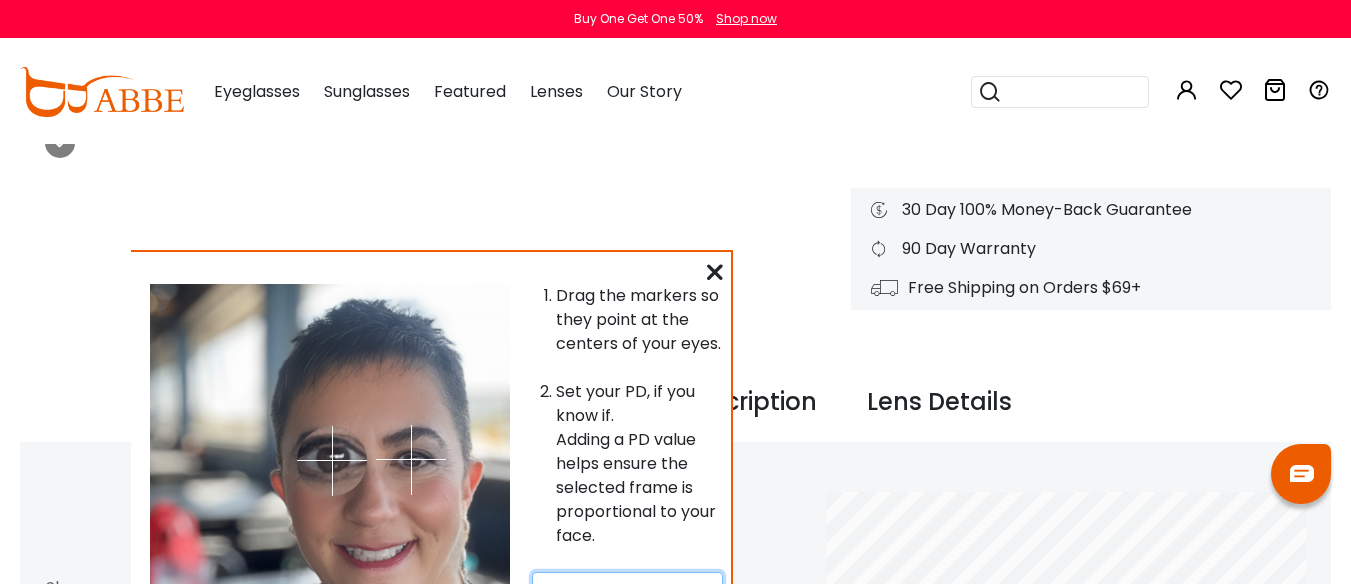drag, startPoint x: 299, startPoint y: 450, endPoint x: 332, endPoint y: 460, distance: 34.48188 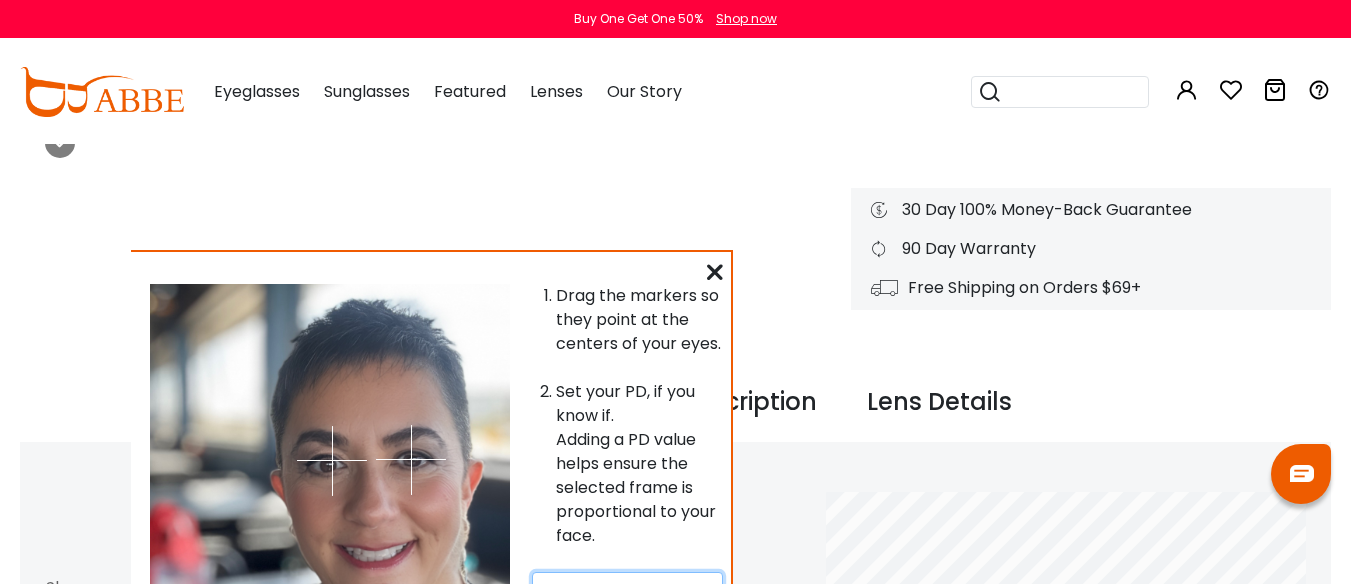 scroll, scrollTop: 900, scrollLeft: 0, axis: vertical 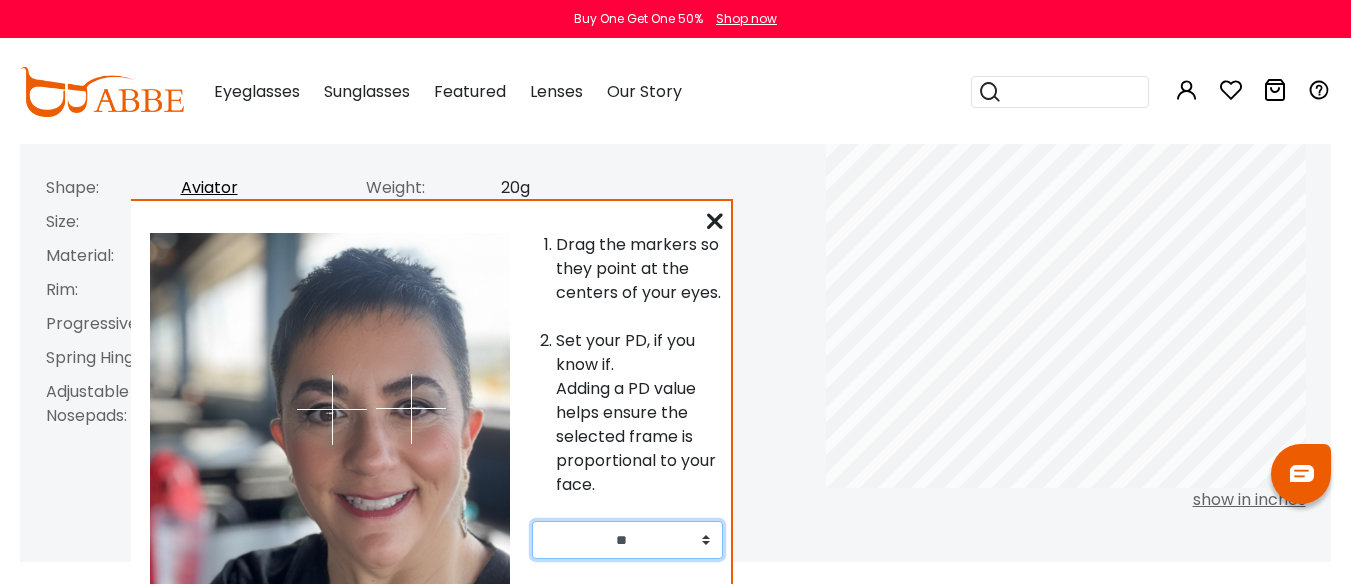 click on "Drag the markers so they point at the centers of your eyes. Set your PD, if you know if. Adding a PD value helps ensure the selected frame is proportional to your face. ** ** ** ** ** ** ** ** ** ** ** ** ** ** ** ** ** ** ** ** ** ** ** ** ** ** ** ** ** ** ** ** ** ** CONTINUE BACK" at bounding box center [431, 434] 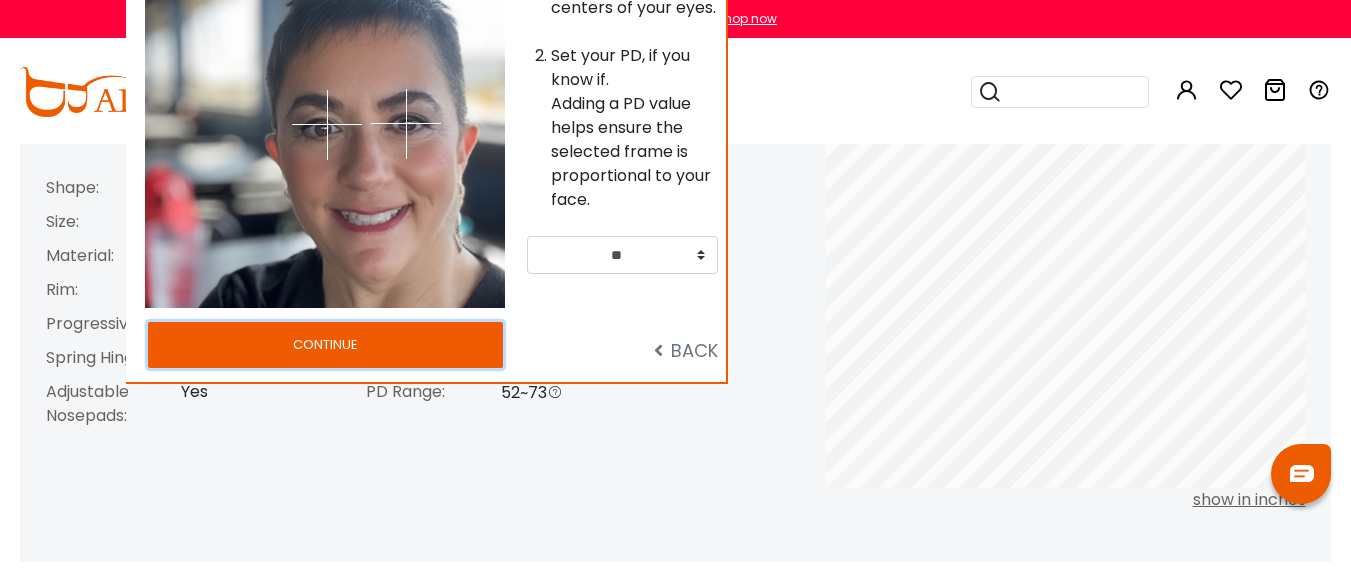 click on "CONTINUE" at bounding box center (325, 345) 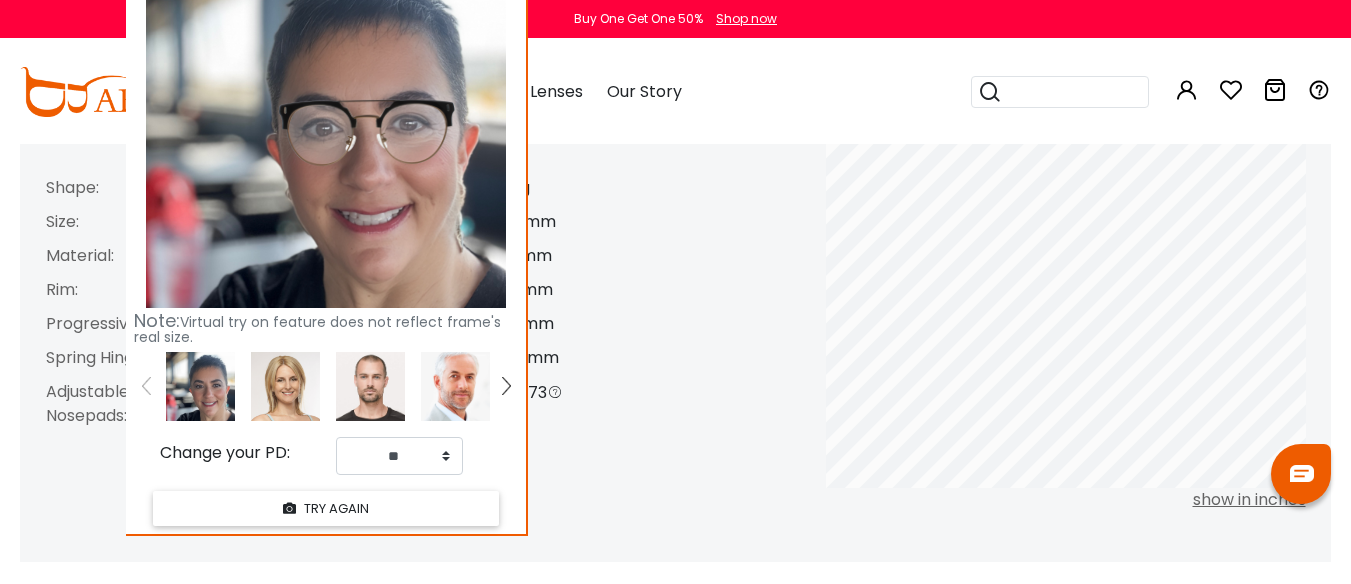 scroll, scrollTop: 1800, scrollLeft: 0, axis: vertical 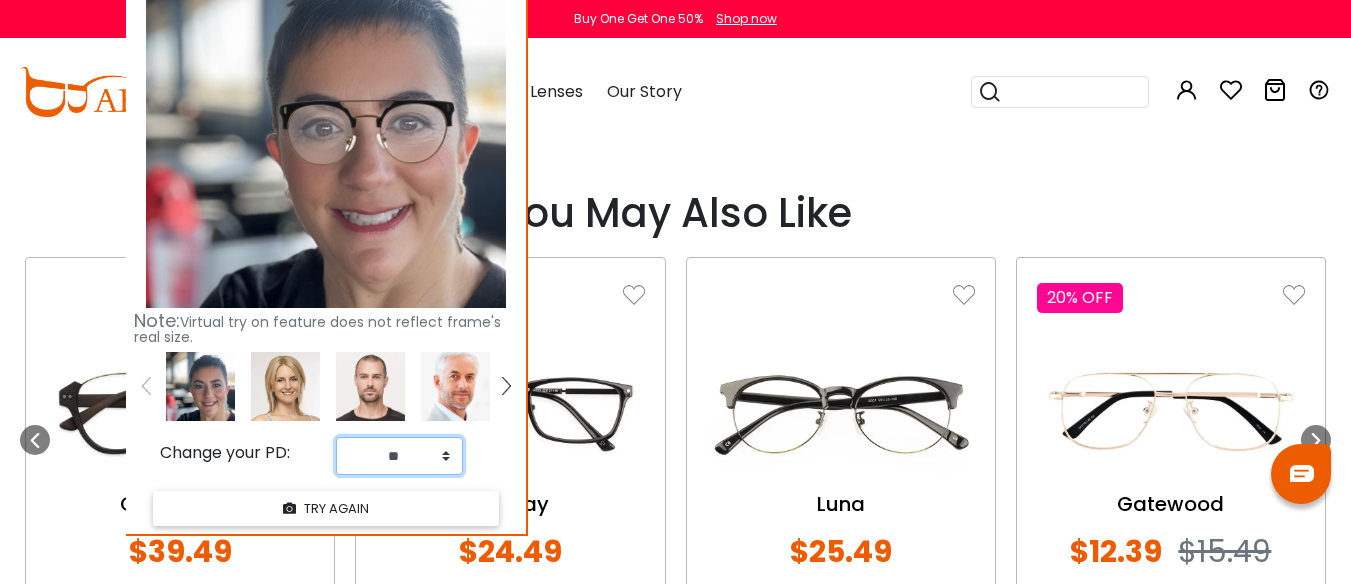 click on "** ** ** ** ** ** ** ** ** ** ** ** ** ** ** ** ** ** ** ** ** ** ** ** ** ** ** ** ** ** ** ** ** **" at bounding box center (399, 456) 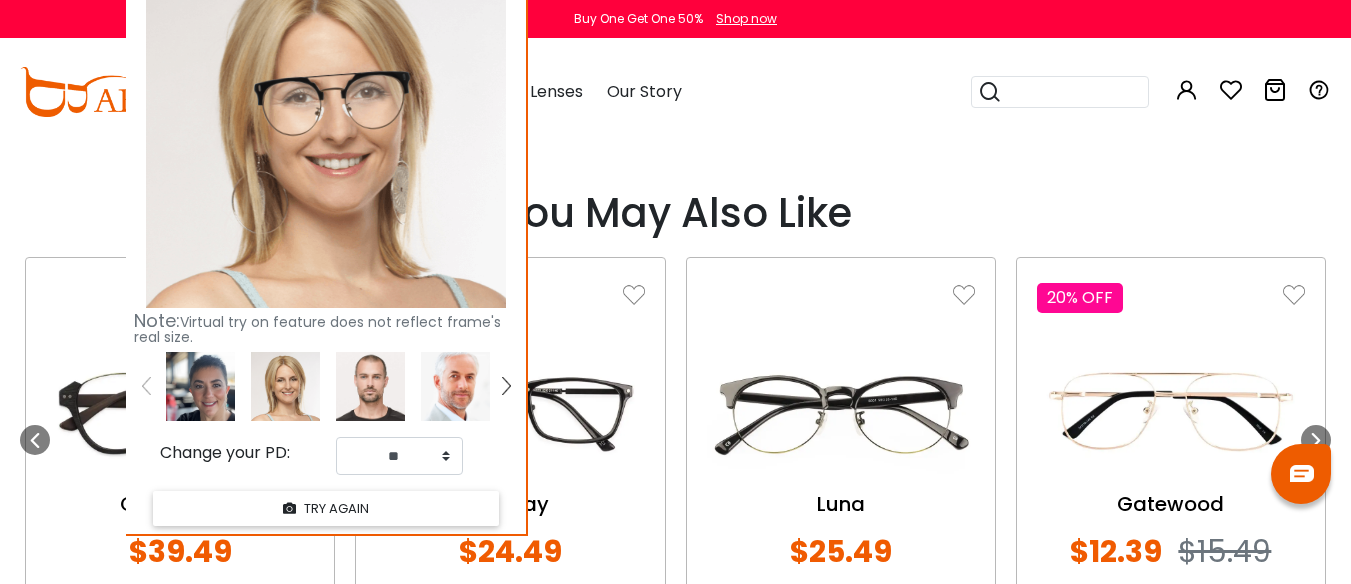 click at bounding box center [200, 386] 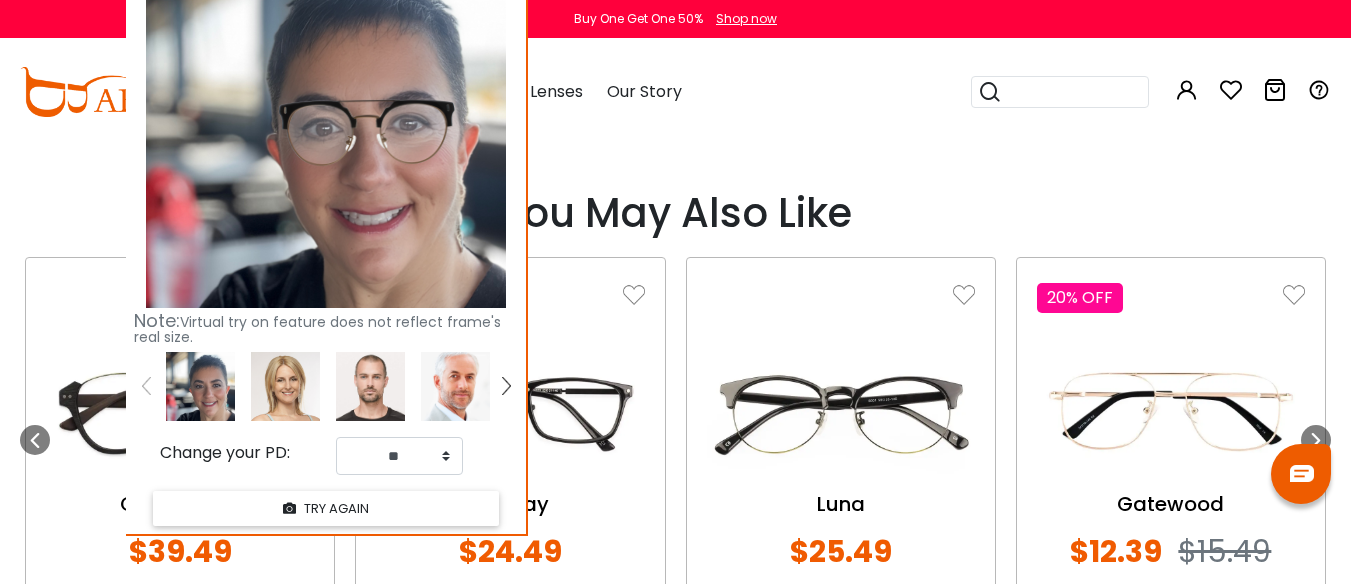 click on "You May Also Like" at bounding box center (675, 213) 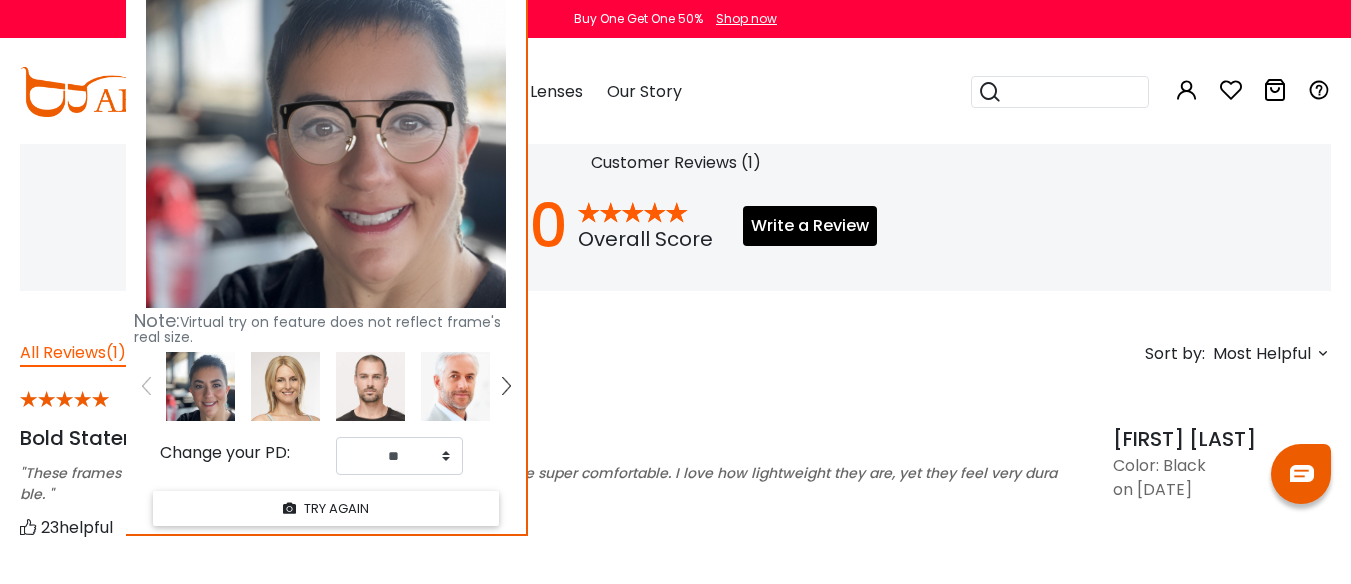 scroll, scrollTop: 1300, scrollLeft: 0, axis: vertical 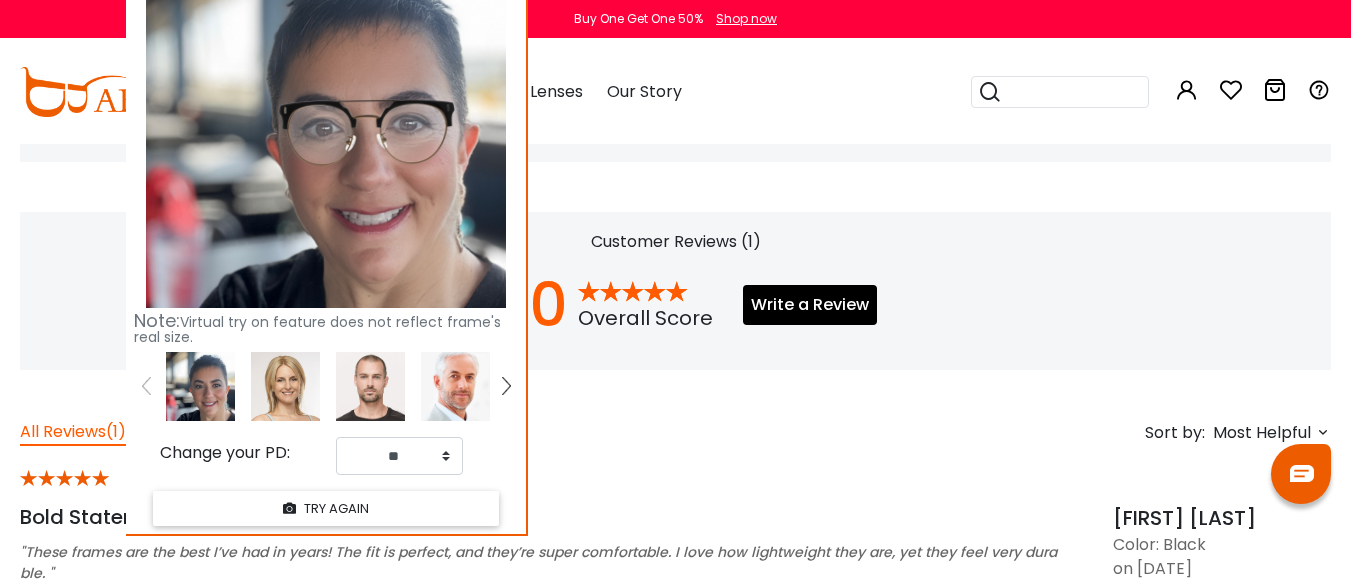 click at bounding box center (326, 128) 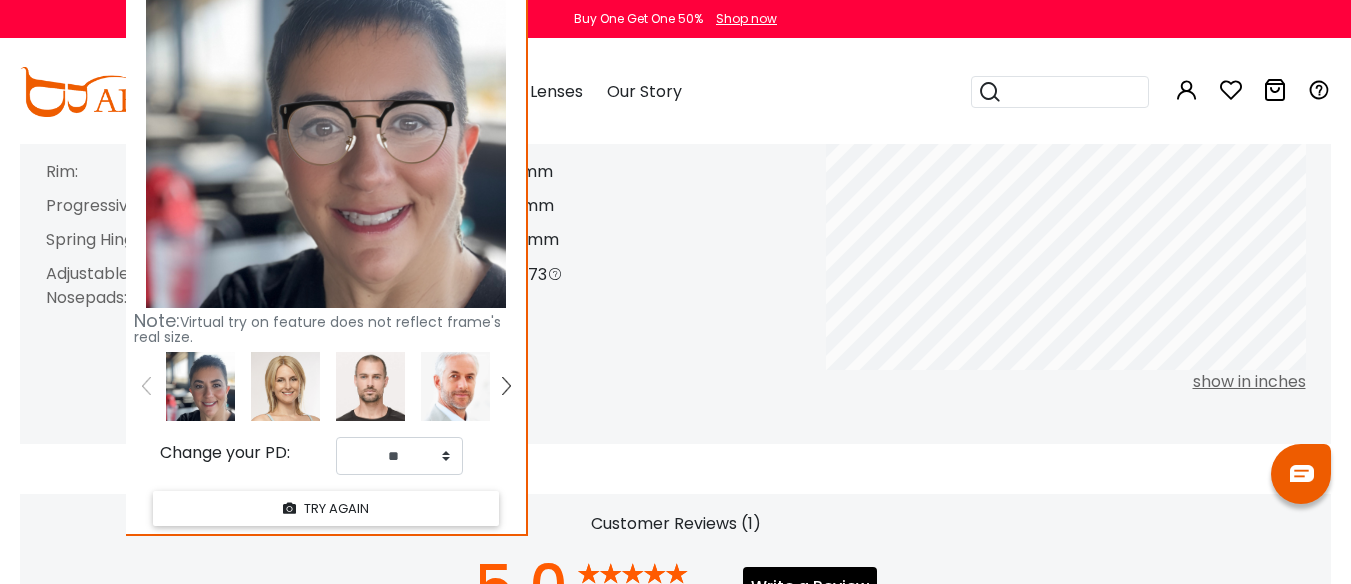 scroll, scrollTop: 800, scrollLeft: 0, axis: vertical 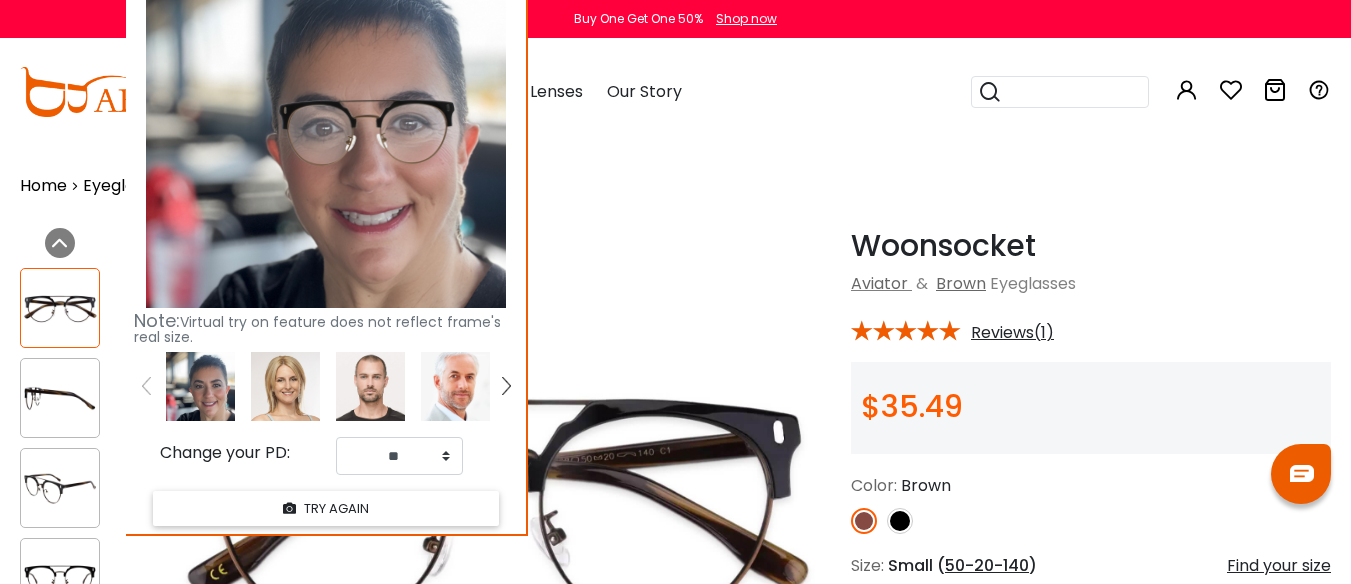 select on "**" 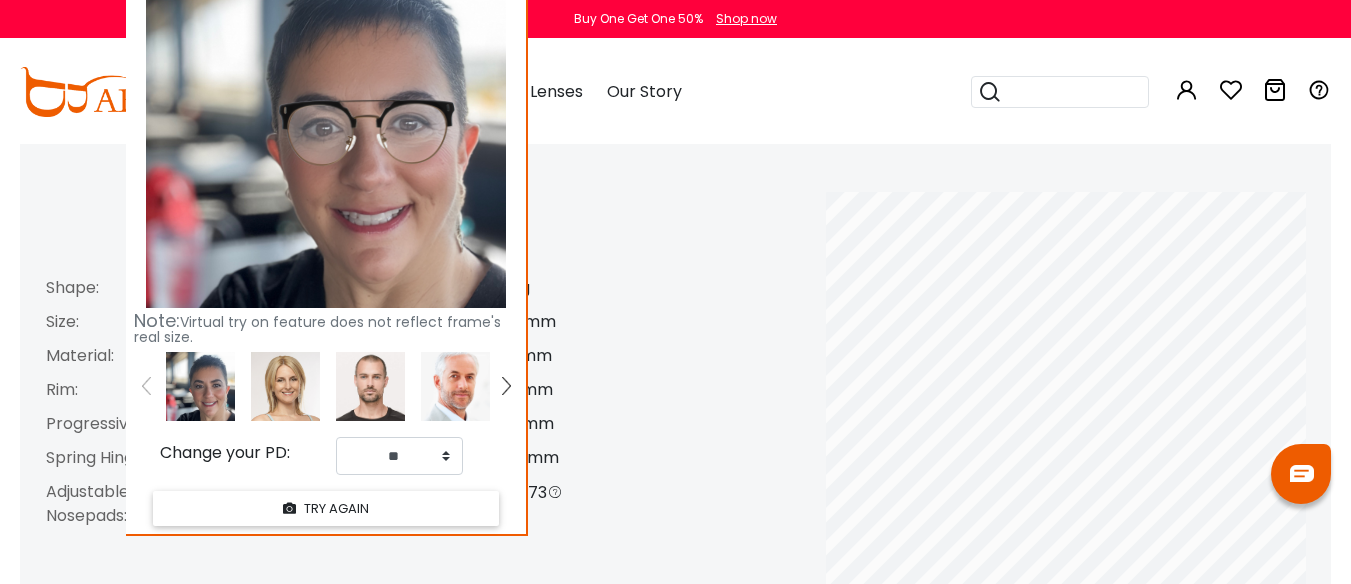 scroll, scrollTop: 0, scrollLeft: 0, axis: both 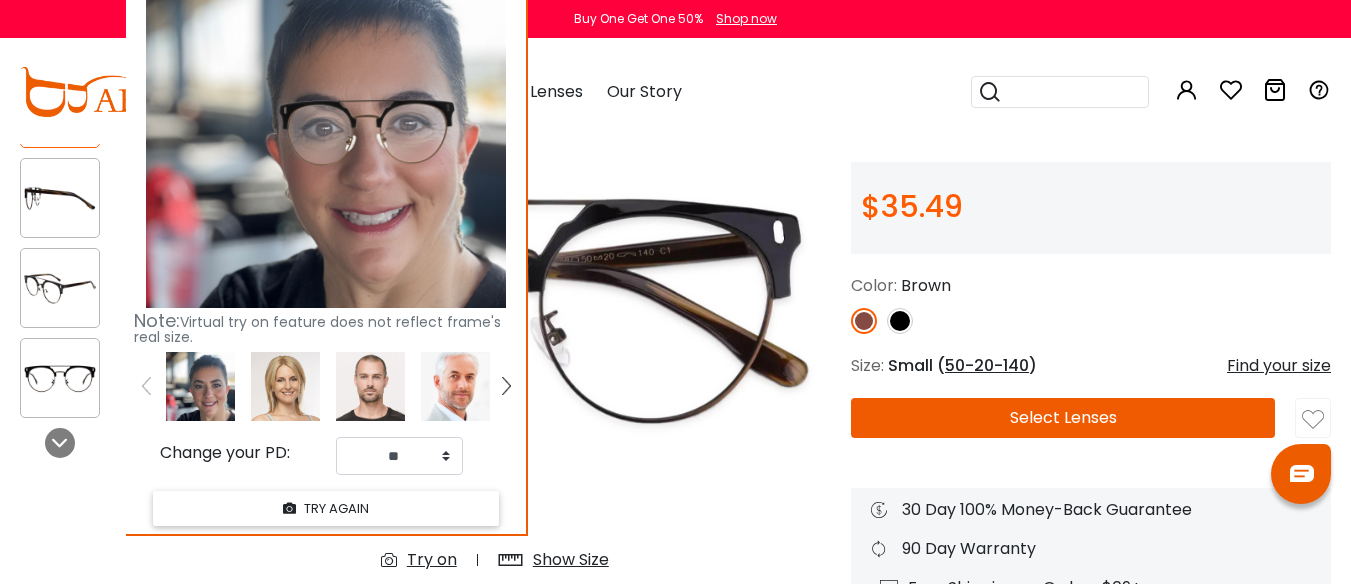click on "Select Lenses" at bounding box center [1063, 418] 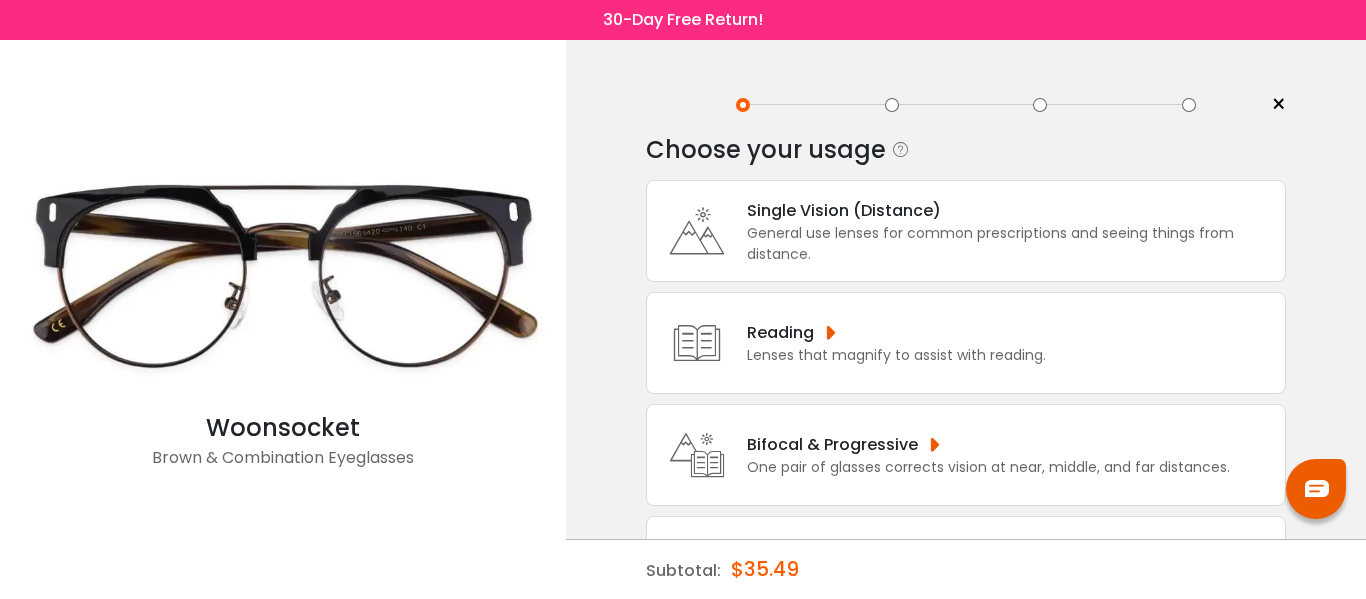 scroll, scrollTop: 0, scrollLeft: 0, axis: both 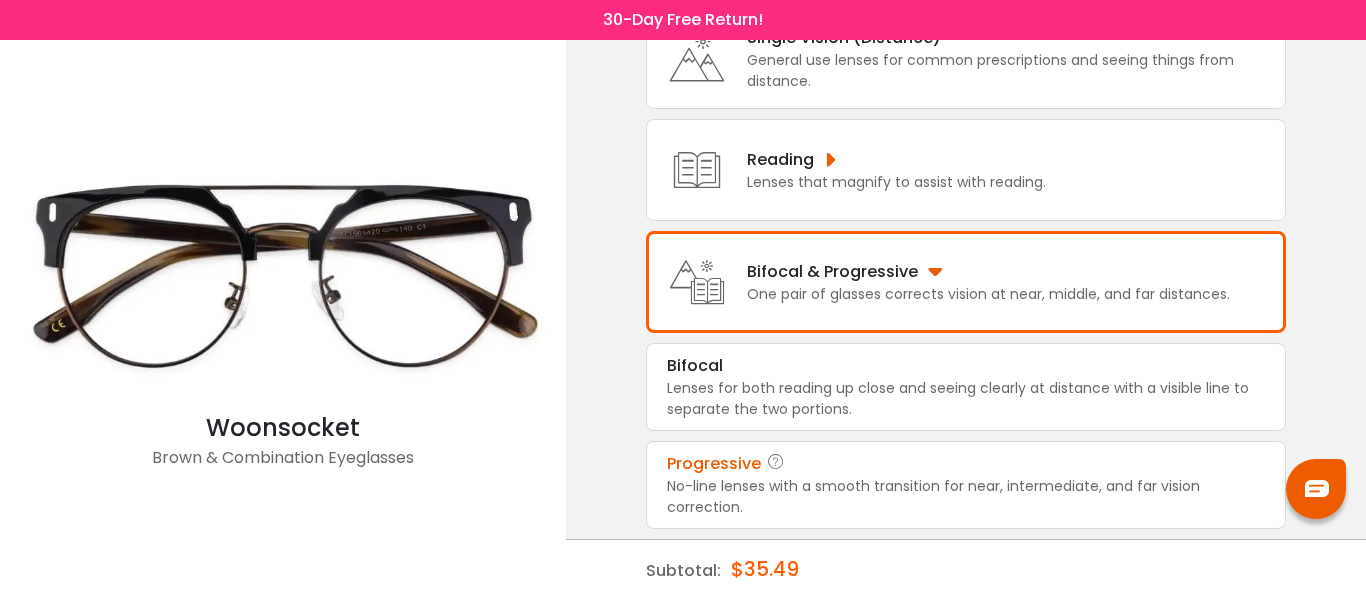 click on "No-line lenses with a smooth transition for near, intermediate, and far vision correction." at bounding box center [966, 497] 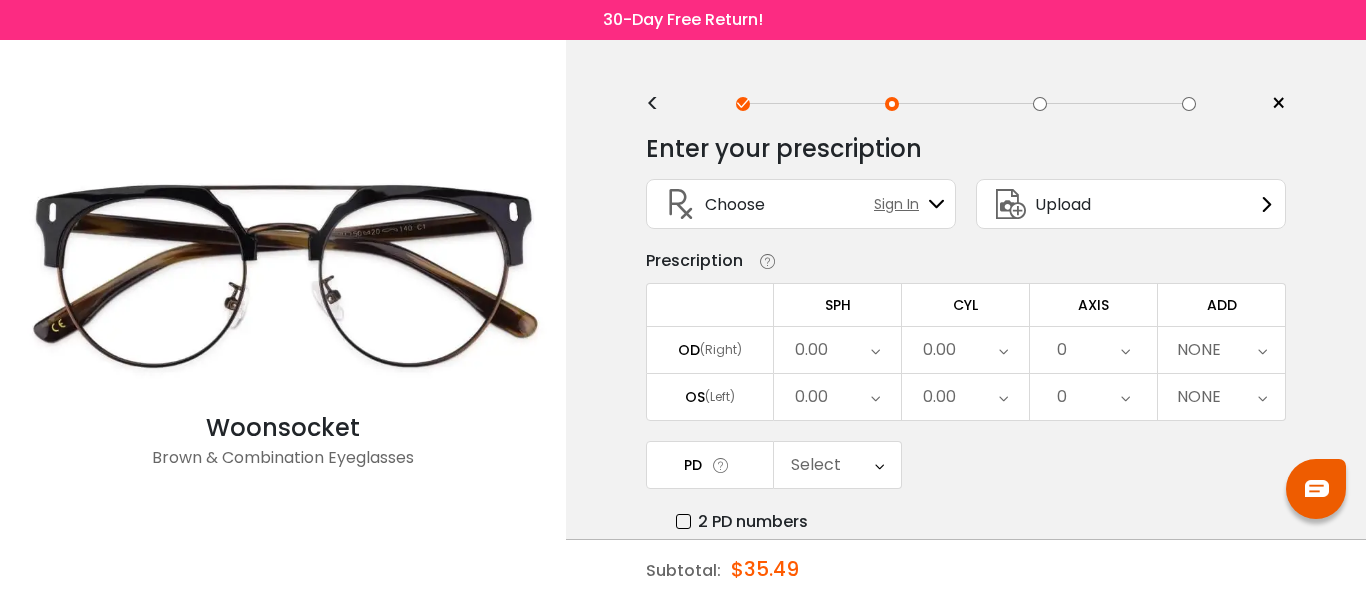 scroll, scrollTop: 0, scrollLeft: 0, axis: both 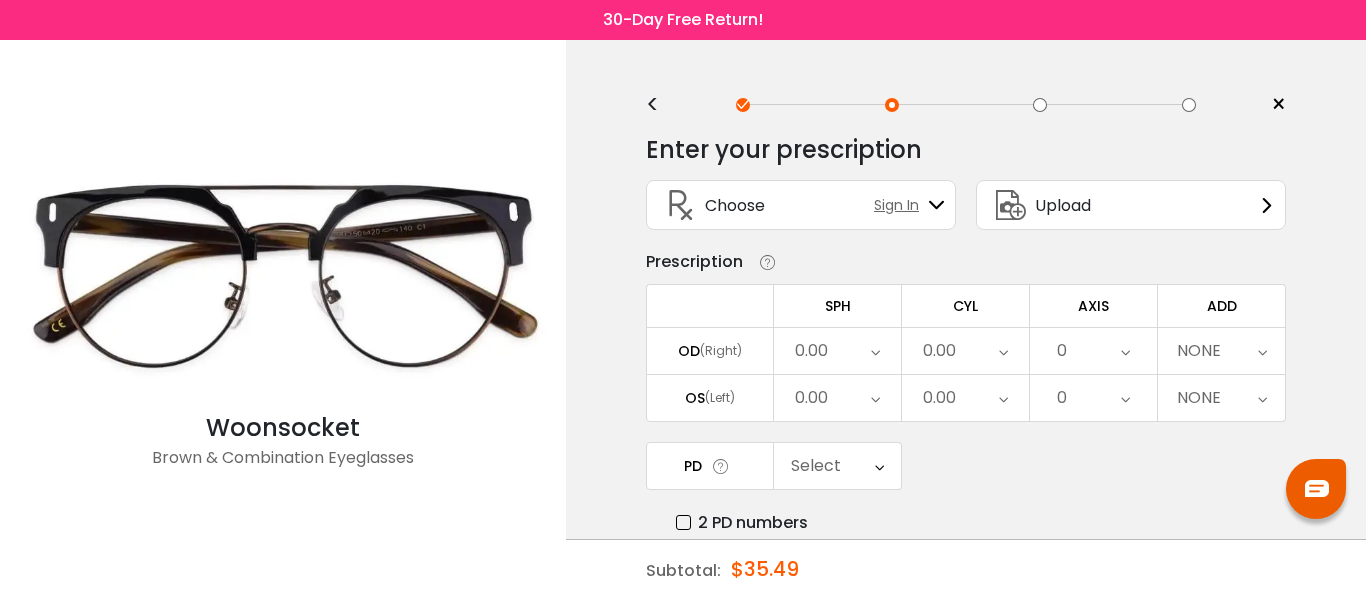 click at bounding box center [1003, 351] 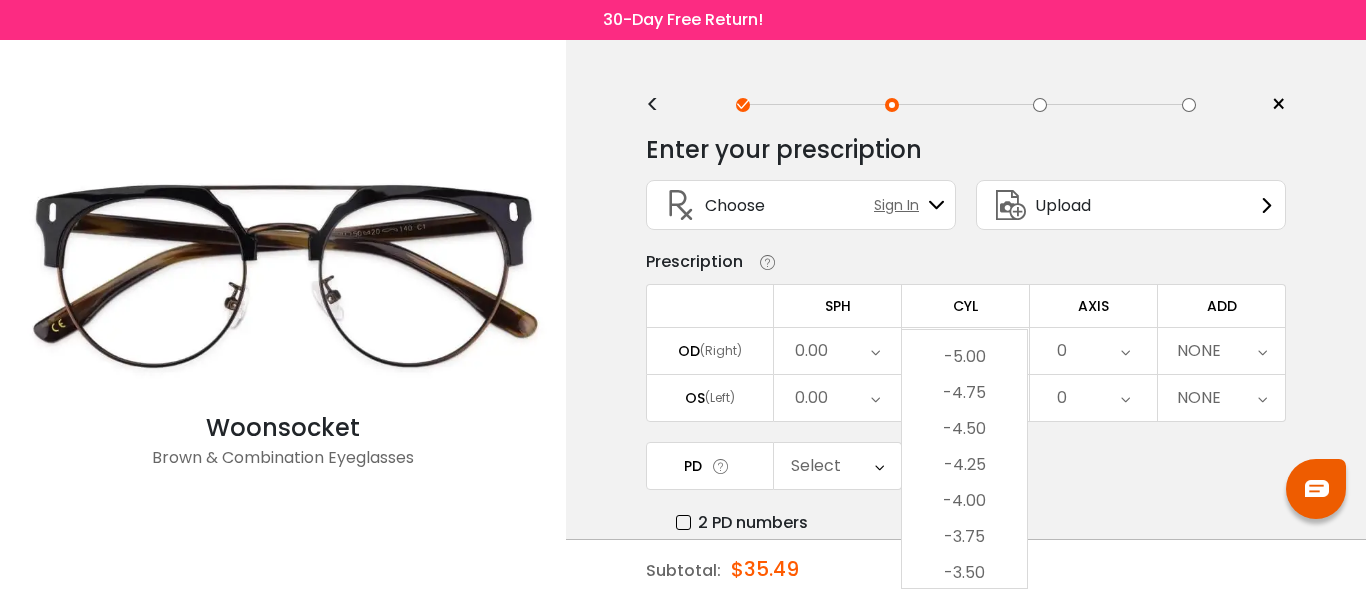scroll, scrollTop: 34, scrollLeft: 0, axis: vertical 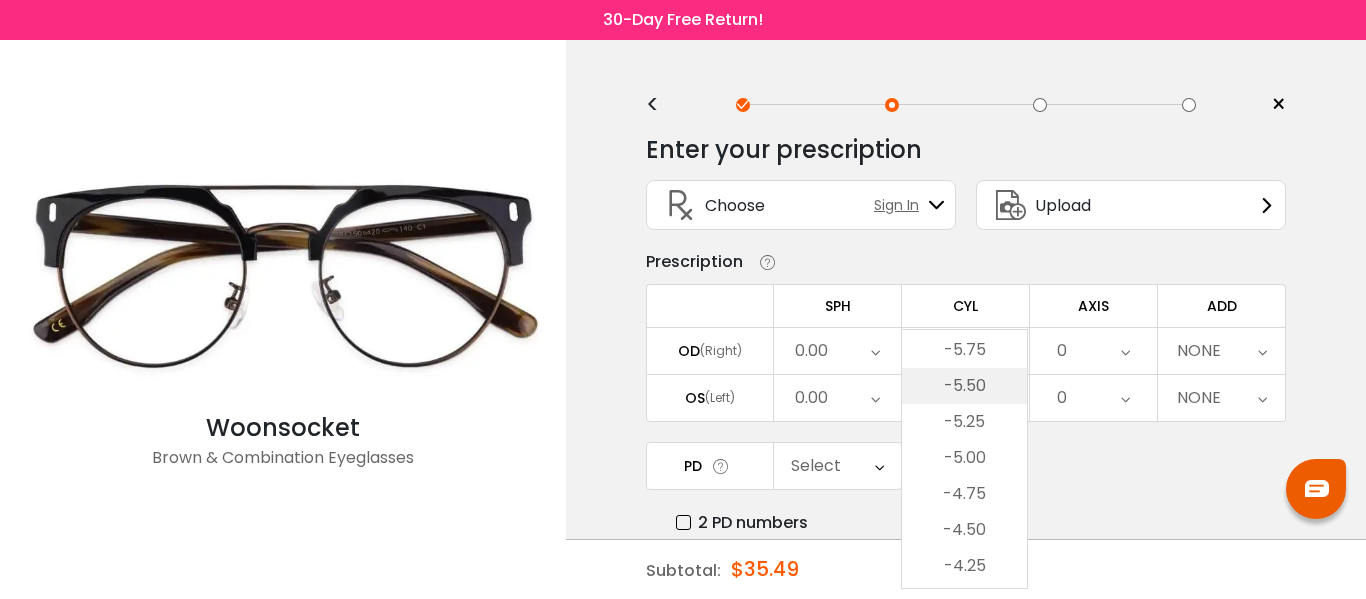 click on "-5.50" at bounding box center [964, 386] 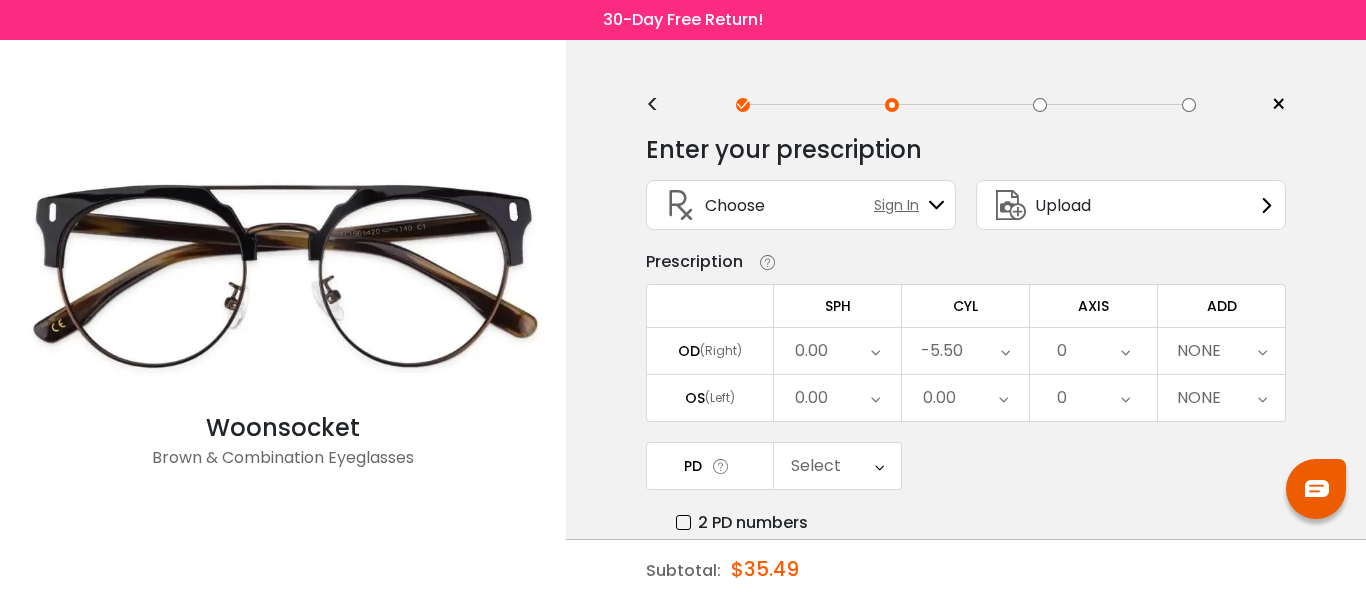 click on "0.00" at bounding box center [965, 398] 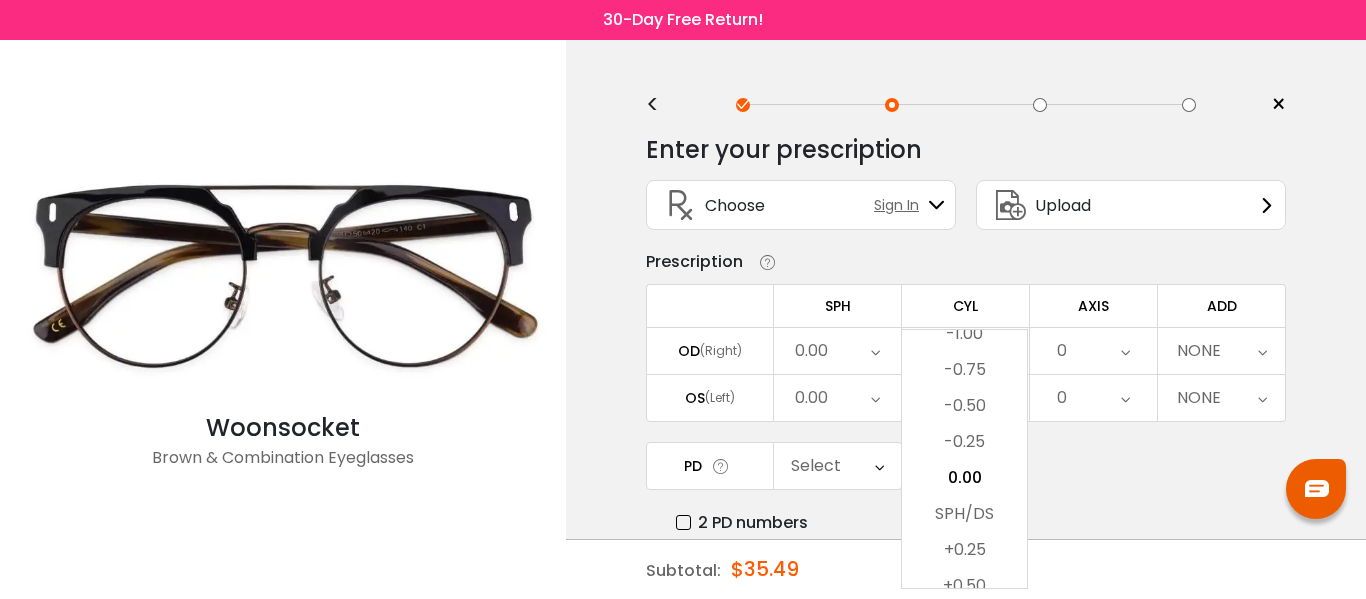 scroll, scrollTop: 634, scrollLeft: 0, axis: vertical 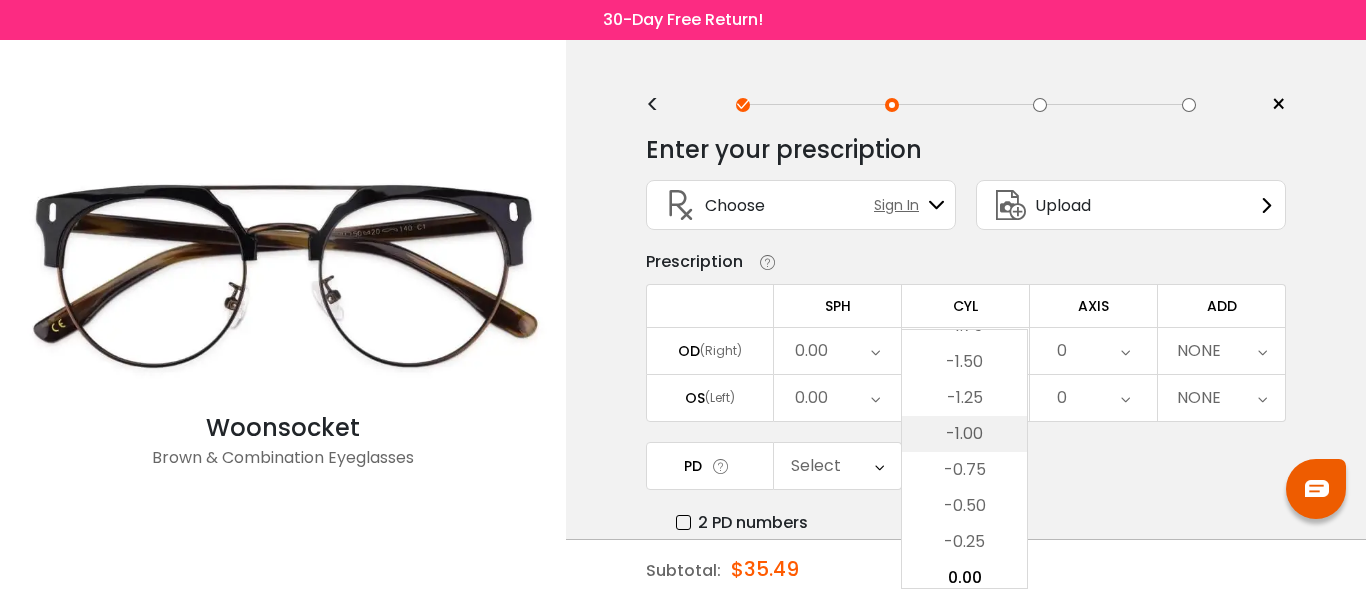 click on "-1.00" at bounding box center [964, 434] 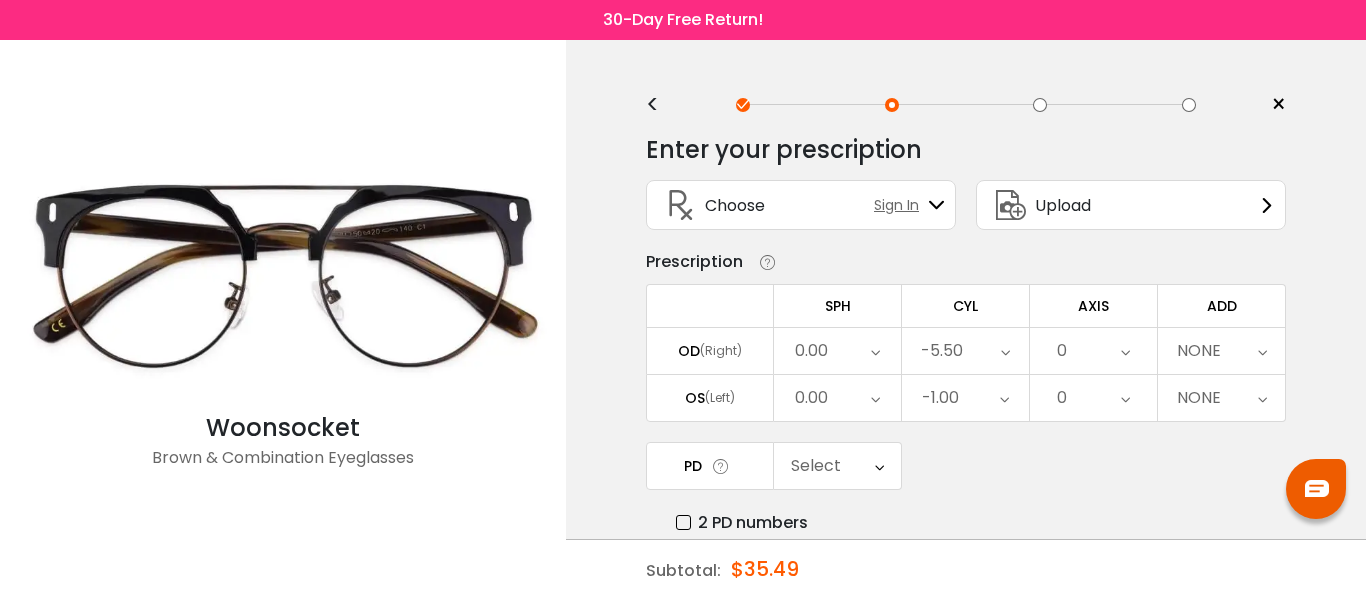click on "0" at bounding box center (1093, 351) 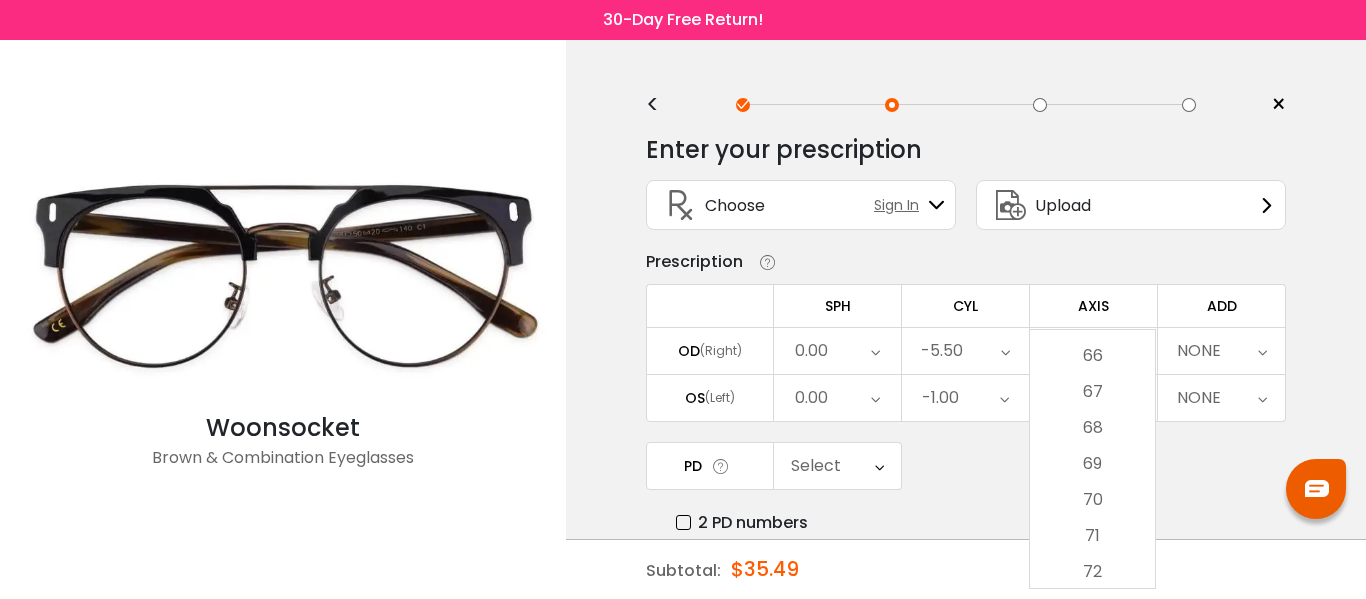 scroll, scrollTop: 2400, scrollLeft: 0, axis: vertical 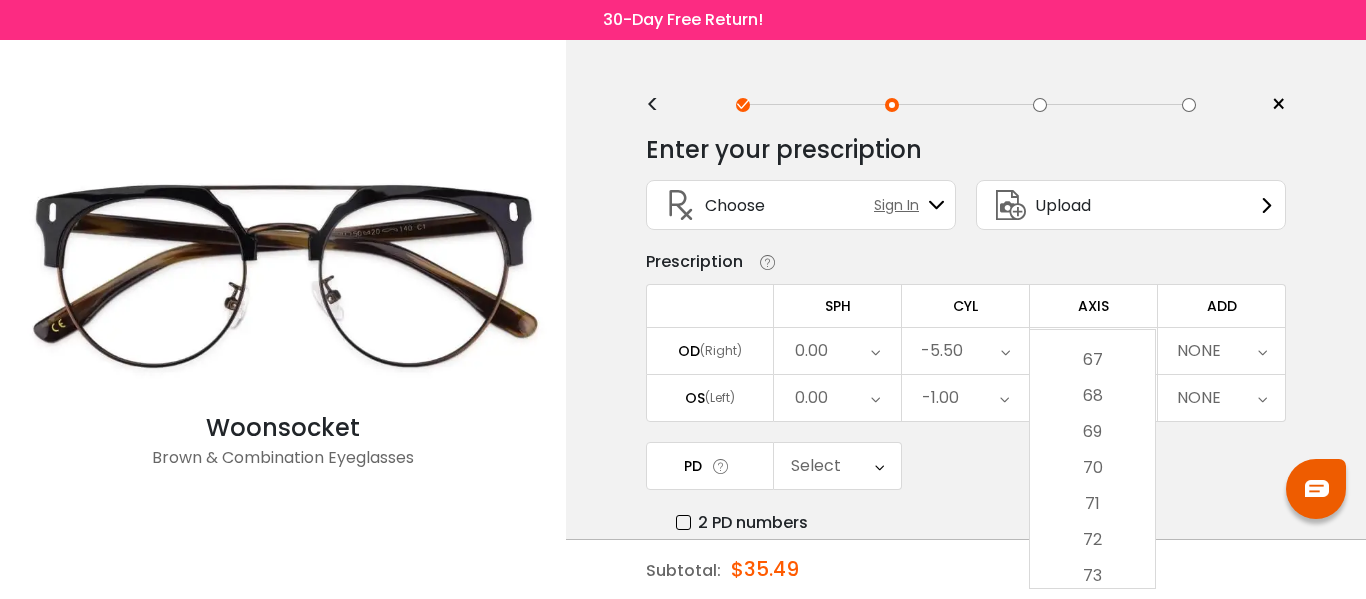 click on "69" at bounding box center [1092, 432] 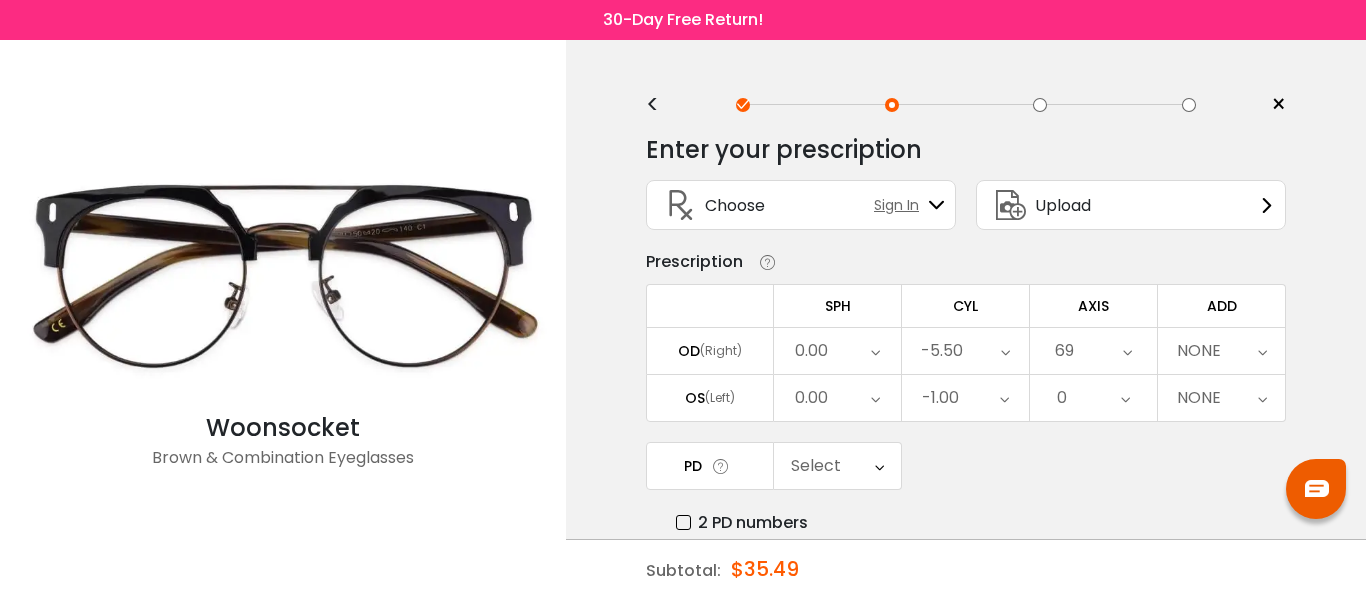 click on "0" at bounding box center (1093, 398) 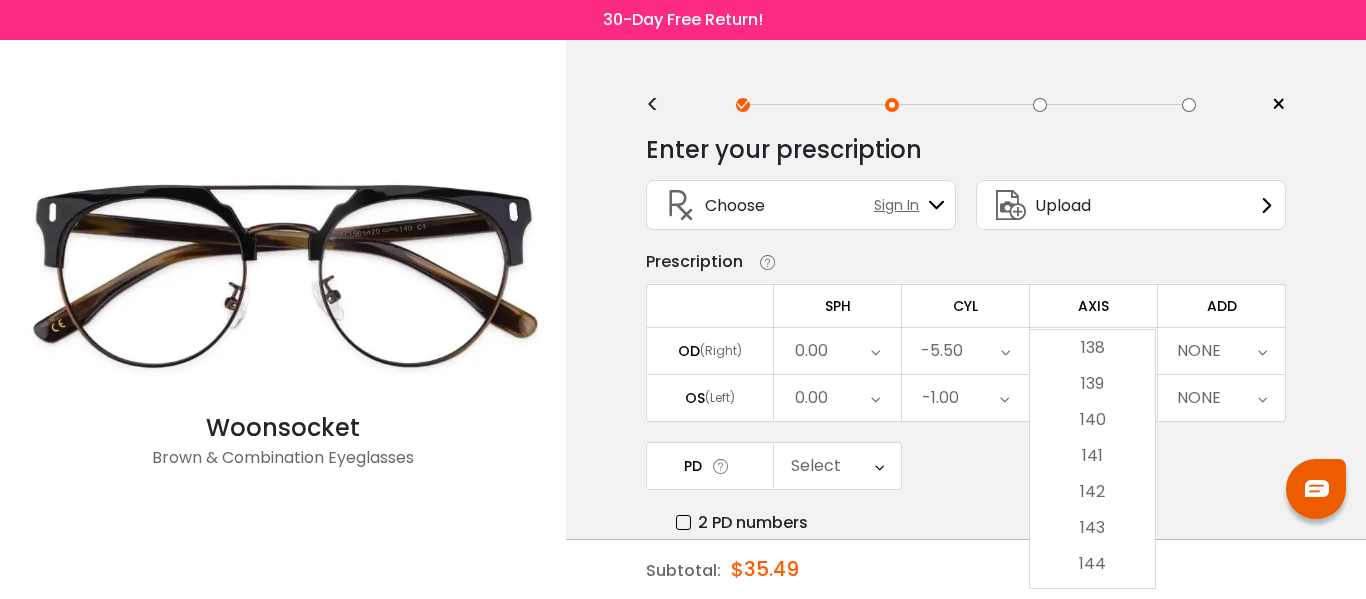 scroll, scrollTop: 5300, scrollLeft: 0, axis: vertical 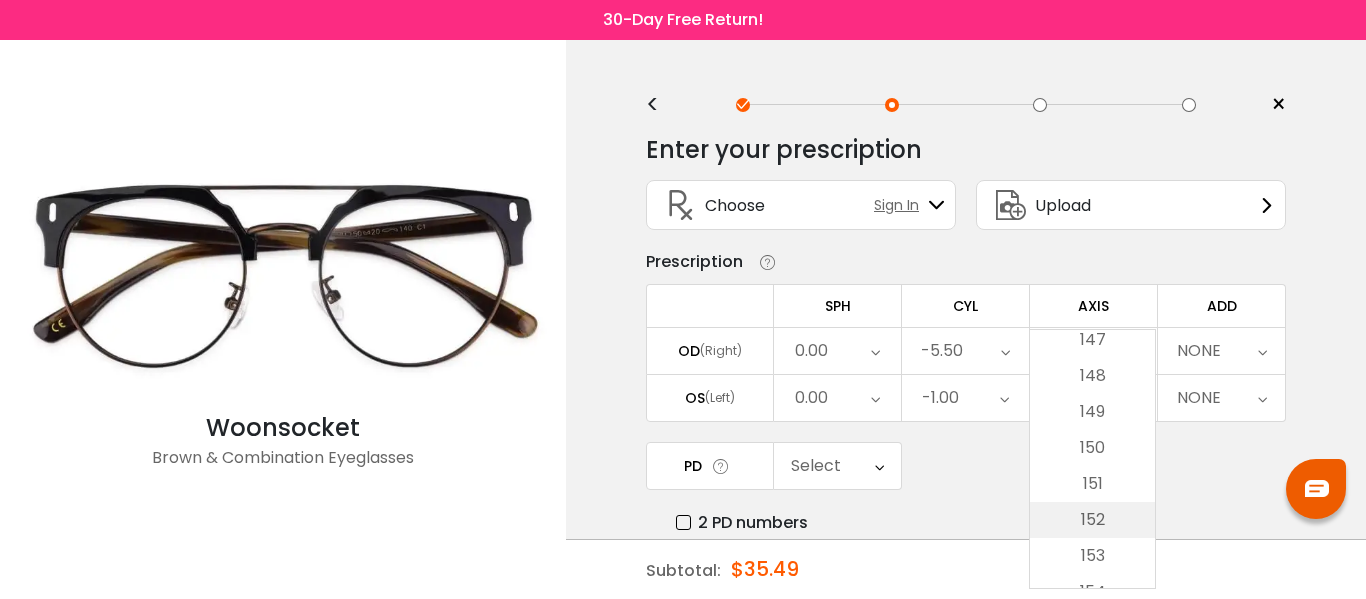 click on "152" at bounding box center (1092, 520) 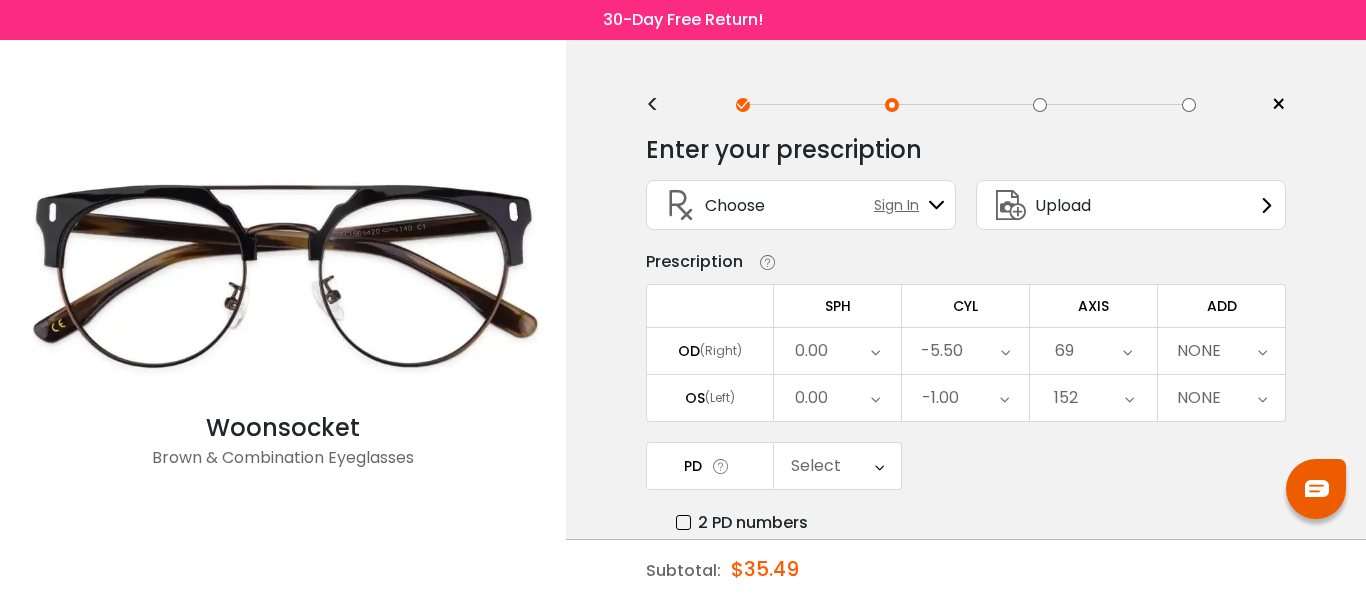 click on "NONE" at bounding box center [1199, 351] 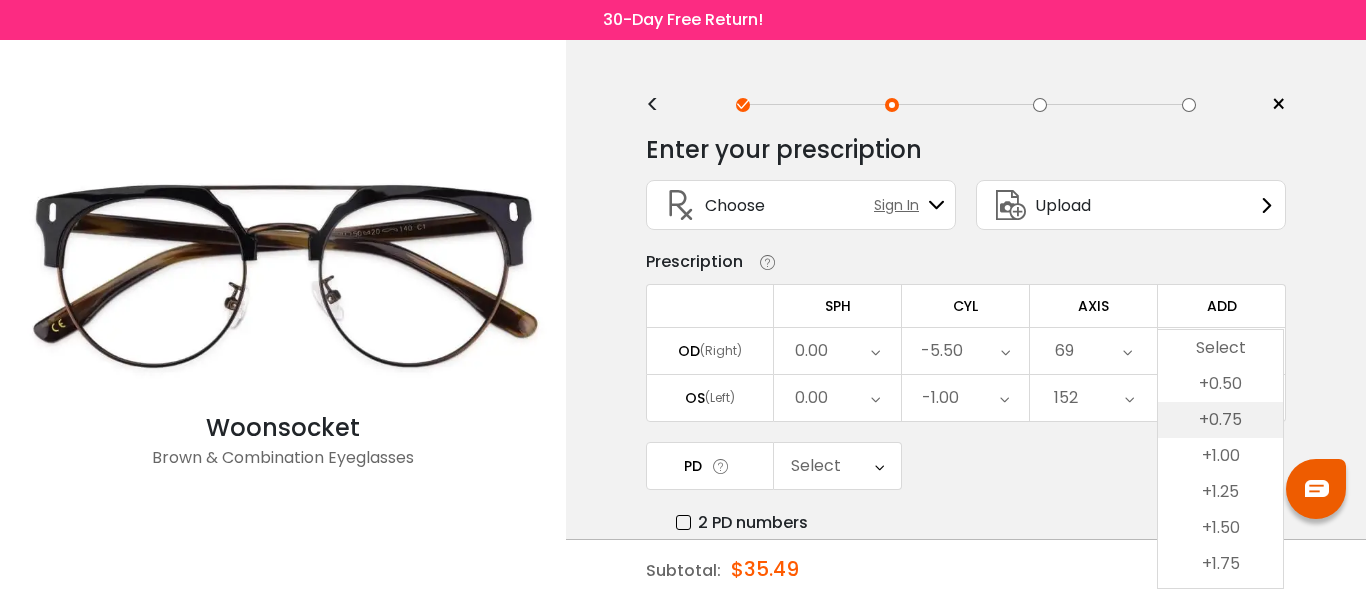 scroll, scrollTop: 246, scrollLeft: 0, axis: vertical 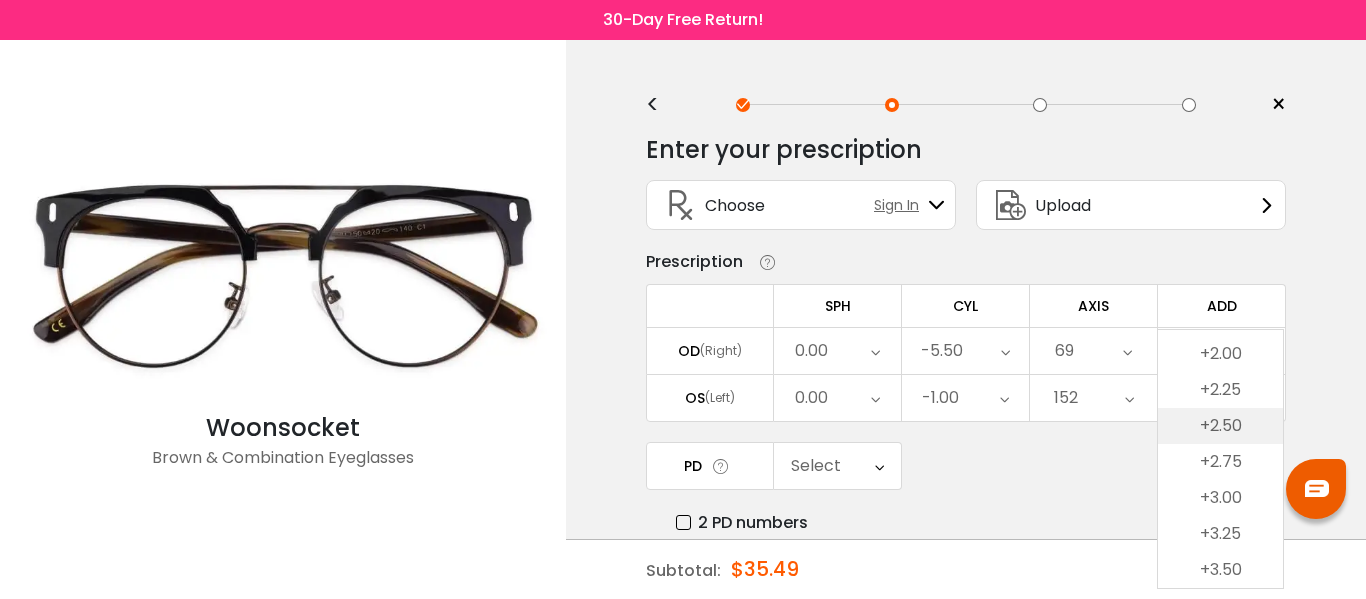 click on "+2.50" at bounding box center (1220, 426) 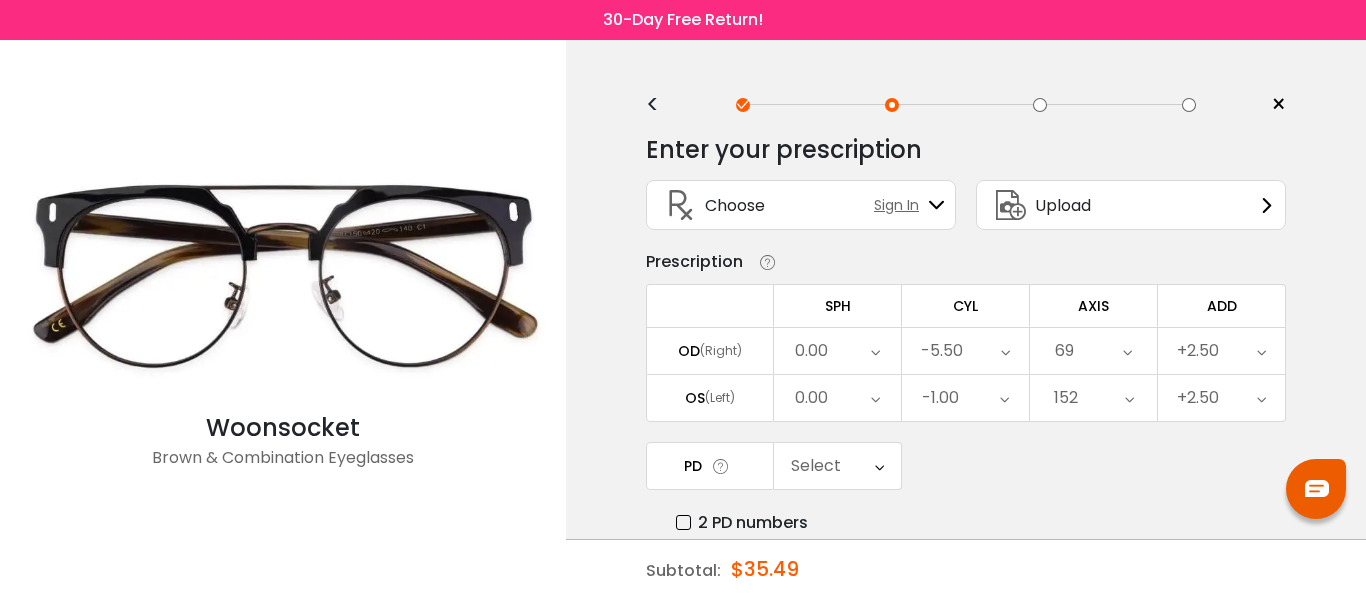 click on "Select" at bounding box center (816, 466) 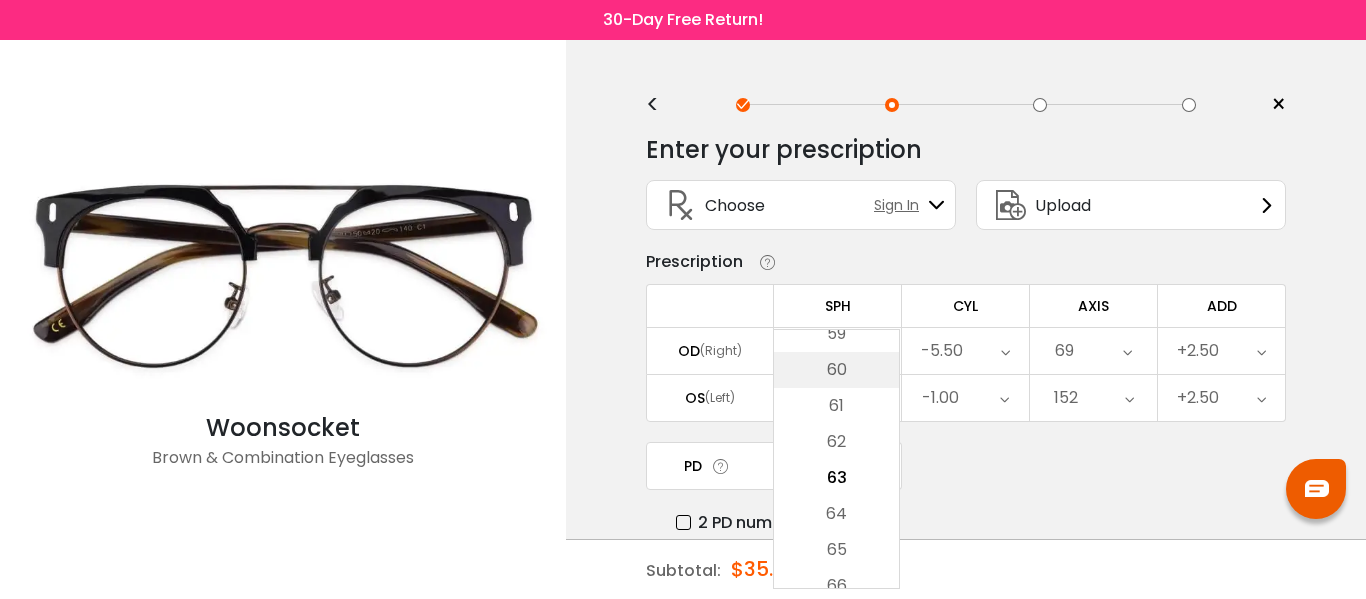 click on "60" at bounding box center (836, 370) 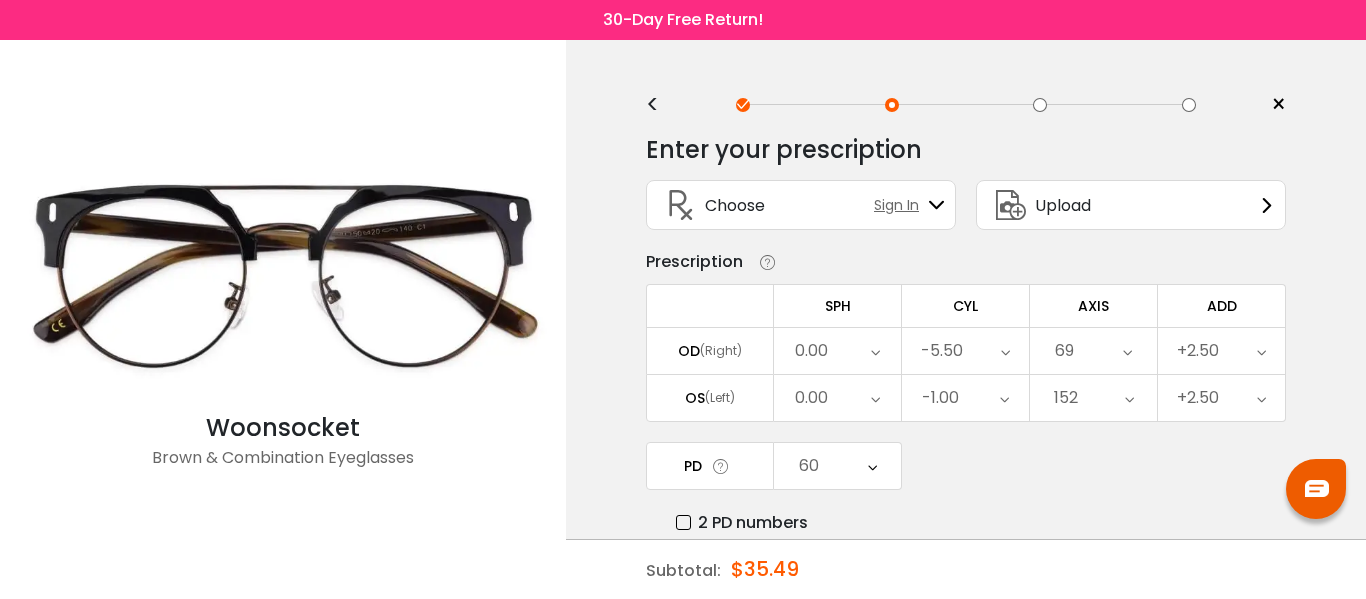 click on "PD
60
Cancel
PD
Save
46
47
48
49
50
51
52
53
54
55
56
57
58
59
60
61
62
63
64
65
66
67
68
69
70
71
72 73 74 75" at bounding box center [966, 488] 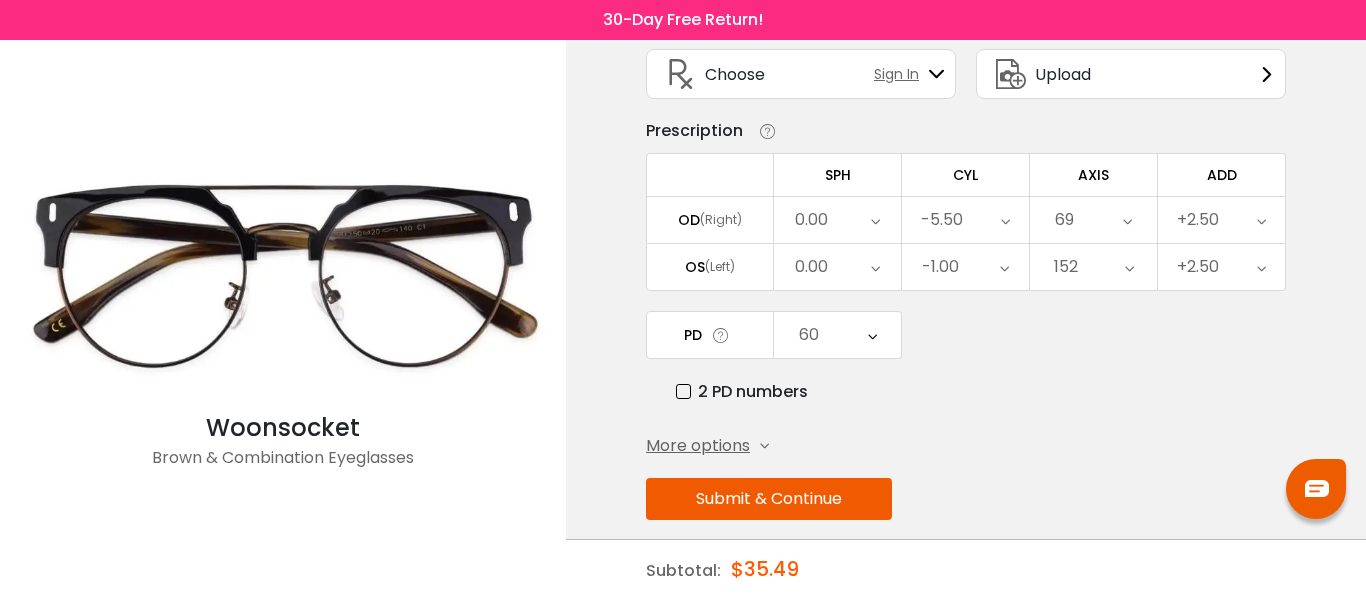 scroll, scrollTop: 152, scrollLeft: 0, axis: vertical 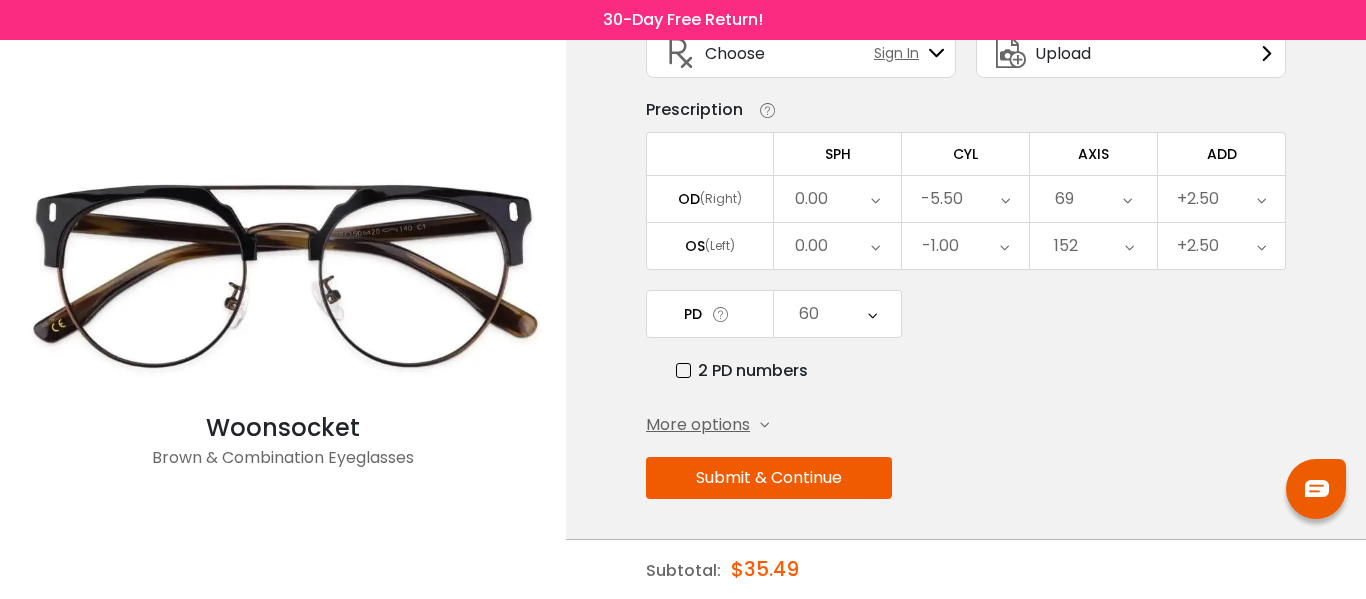 click on "Submit & Continue" at bounding box center (769, 478) 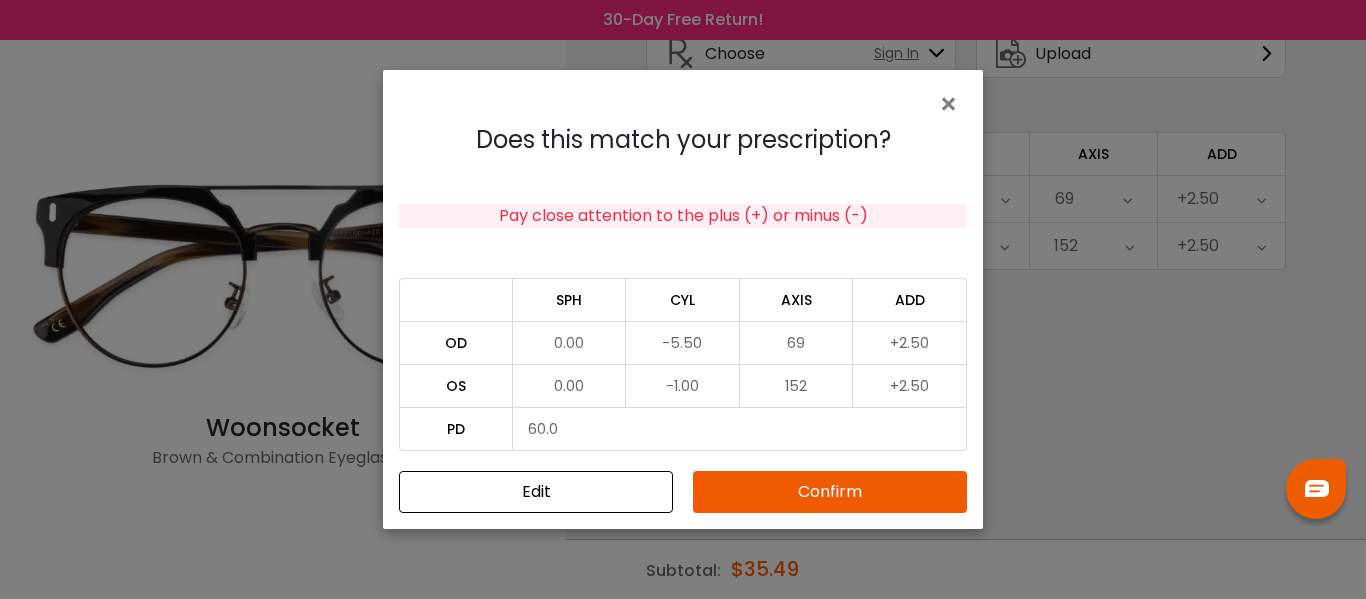 click on "Confirm" at bounding box center [830, 492] 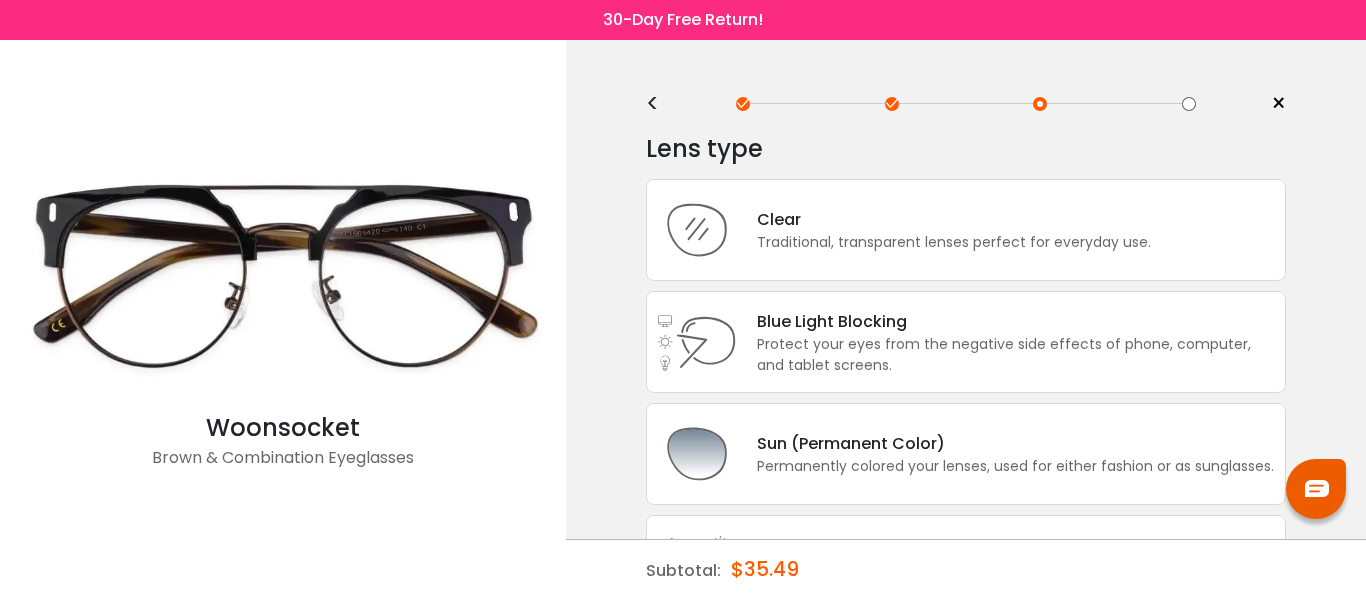 scroll, scrollTop: 0, scrollLeft: 0, axis: both 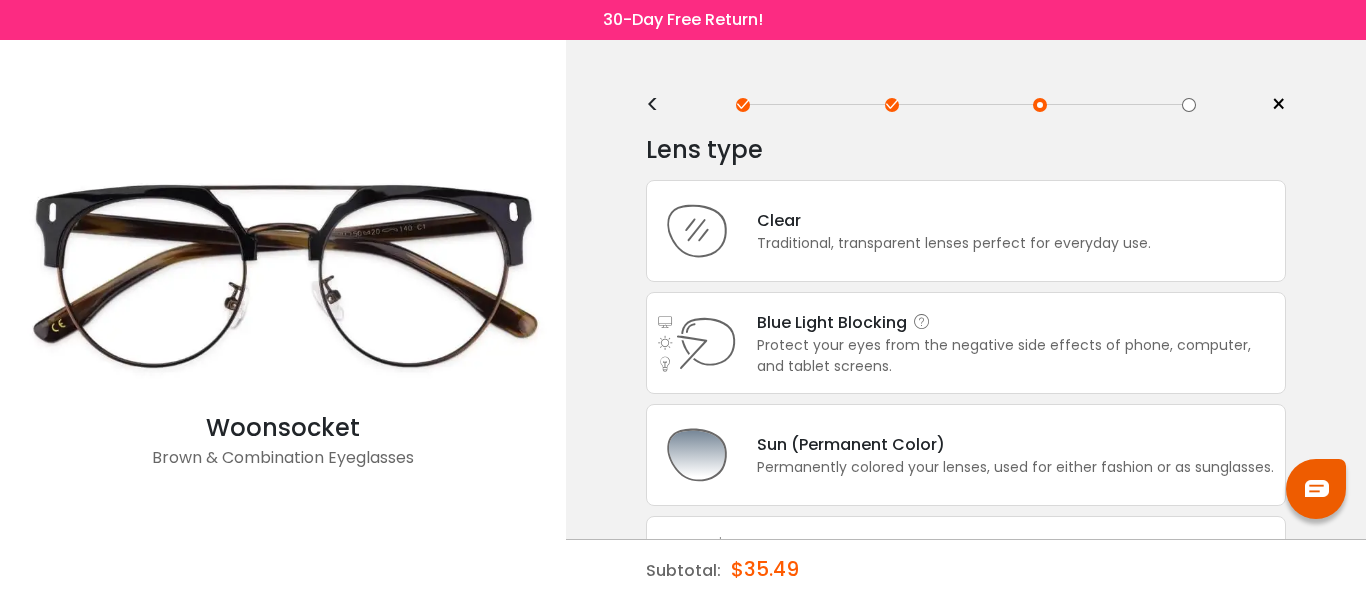 click on "Protect your eyes from the negative side effects of phone, computer, and tablet screens." at bounding box center (1016, 356) 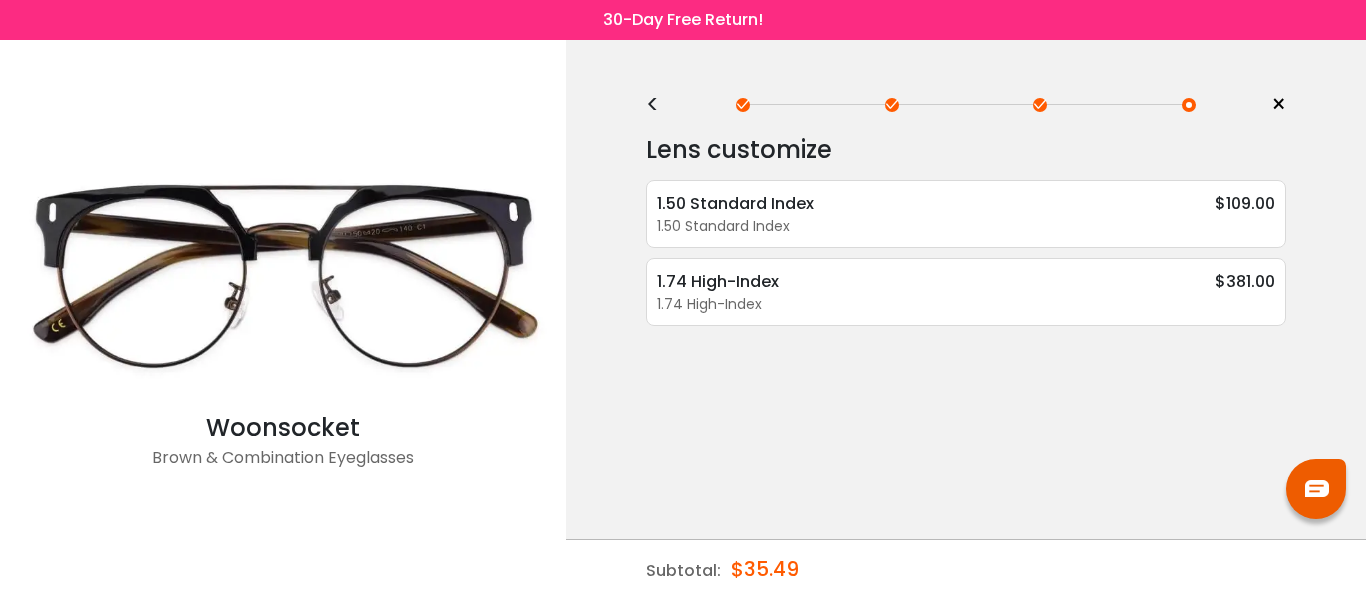 click on "Lens customize
1.50 Standard Index
$109.00
1.50 Standard Index
Super Hydrophobic Coating
-
$8.49
Anti-Reflective Coating
-
Free
Anti-Scratch Coating
-
Free
1.74 High-Index" at bounding box center [966, 263] 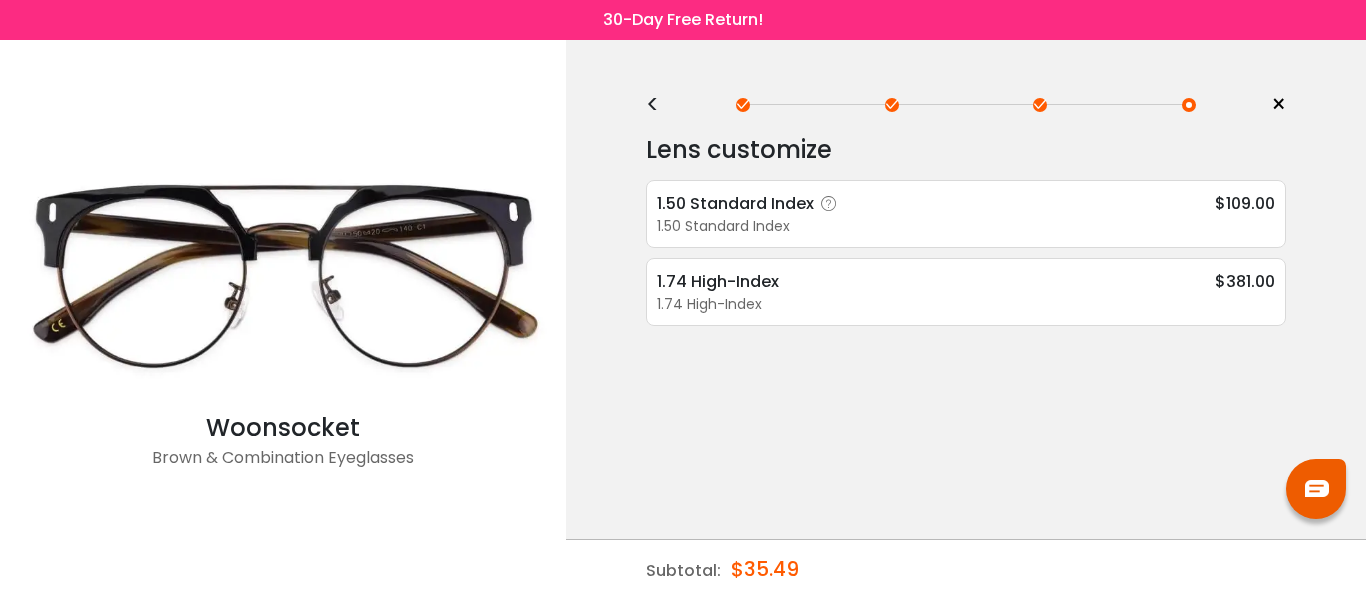 click at bounding box center (829, 204) 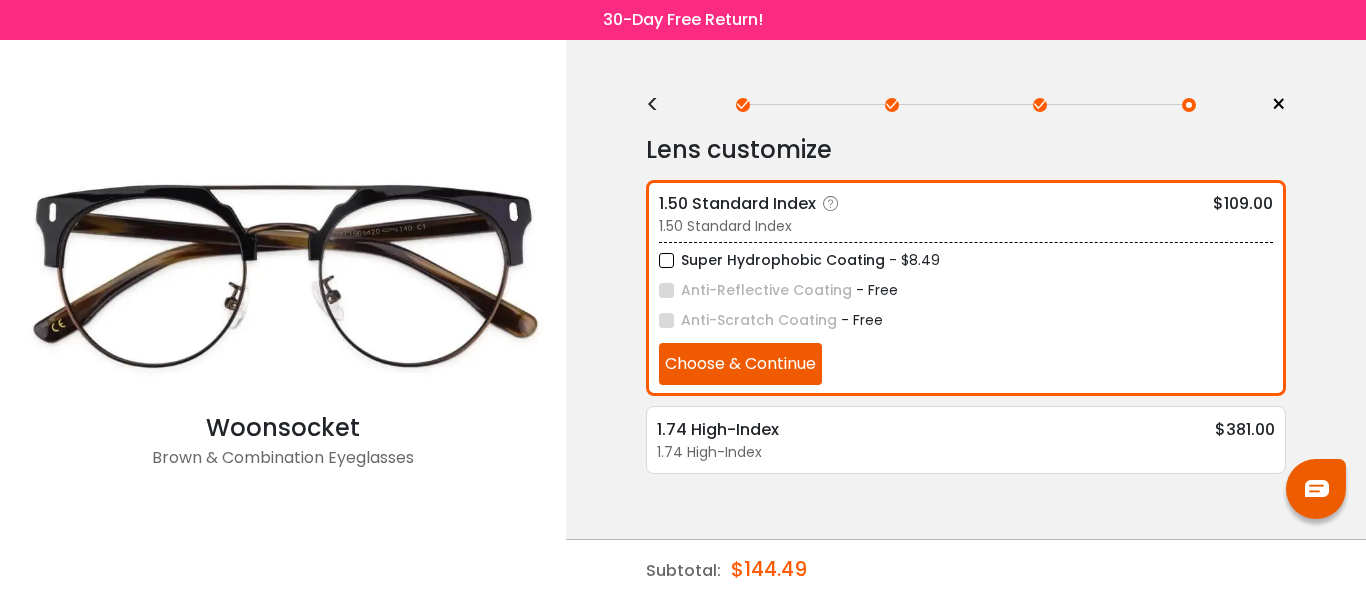 click on "Super Hydrophobic Coating" at bounding box center [772, 260] 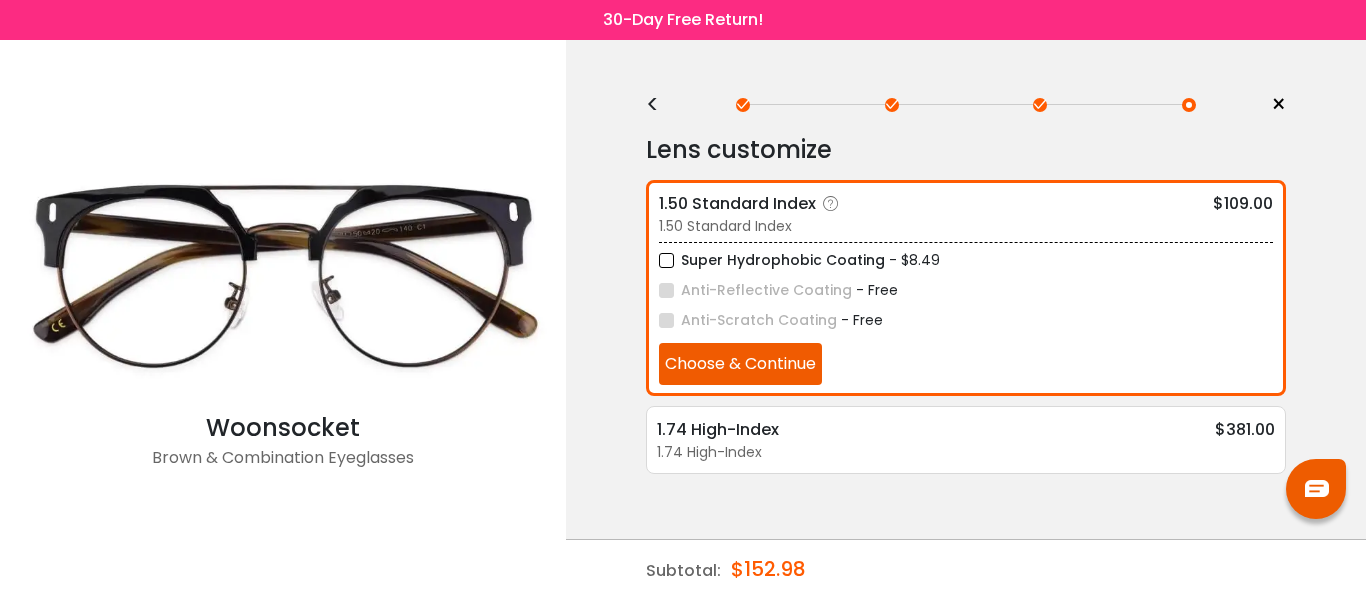 click on "Choose & Continue" at bounding box center (740, 364) 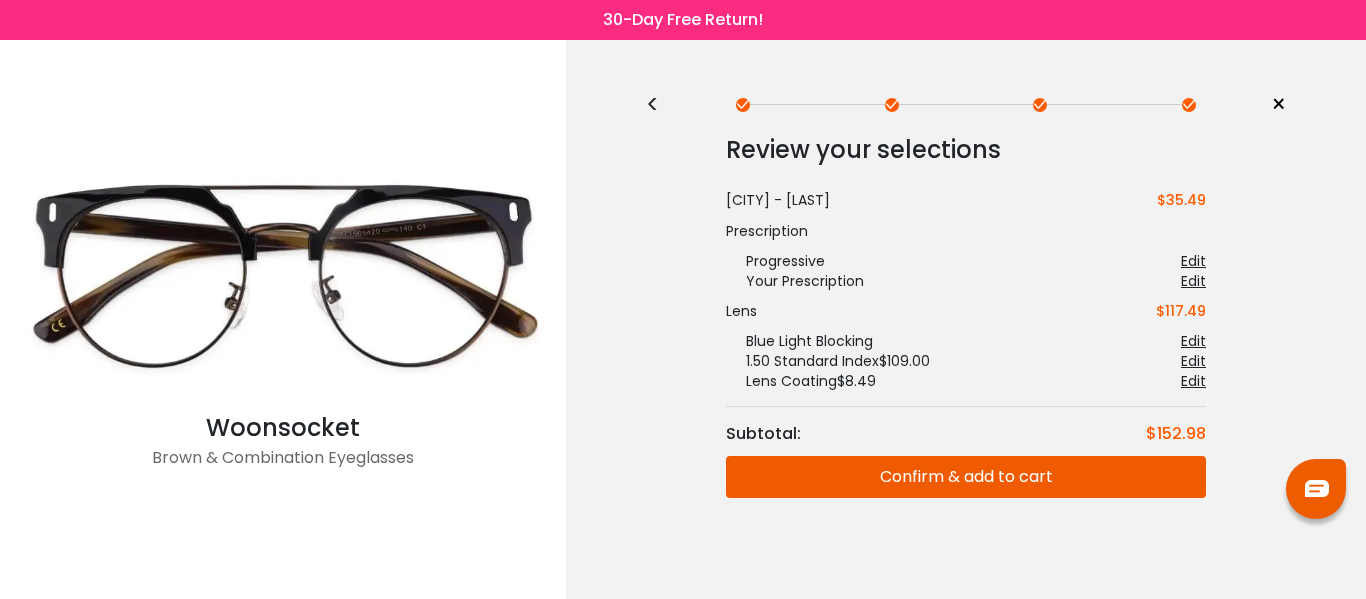 click on "Confirm & add to cart" at bounding box center [966, 477] 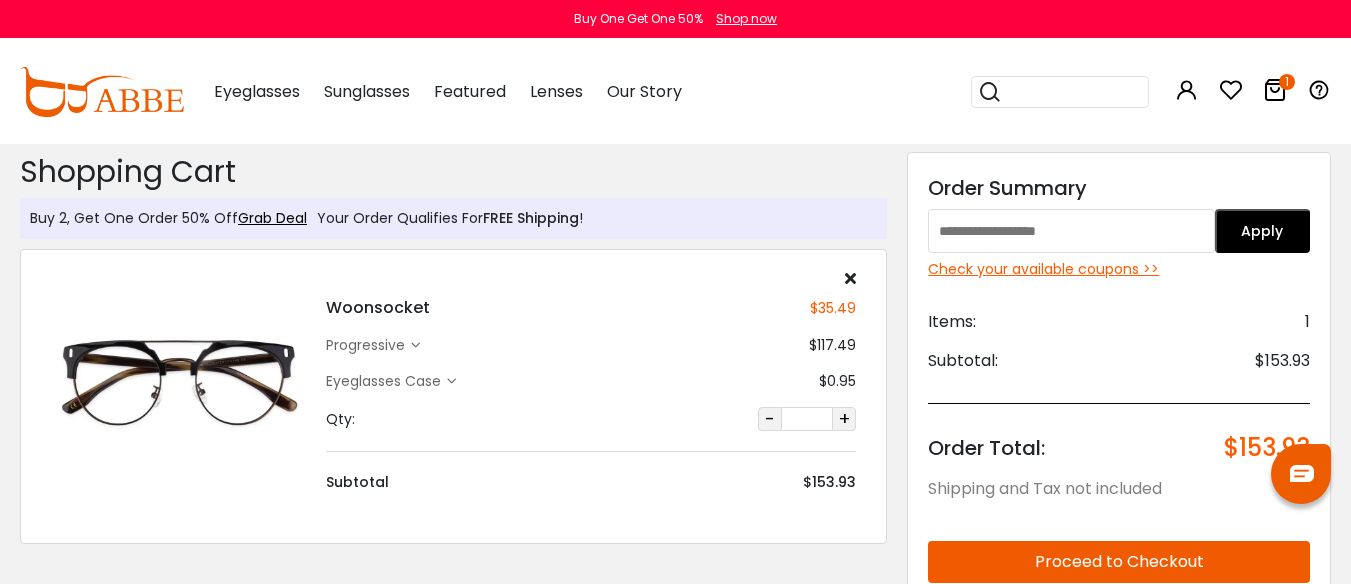 scroll, scrollTop: 0, scrollLeft: 0, axis: both 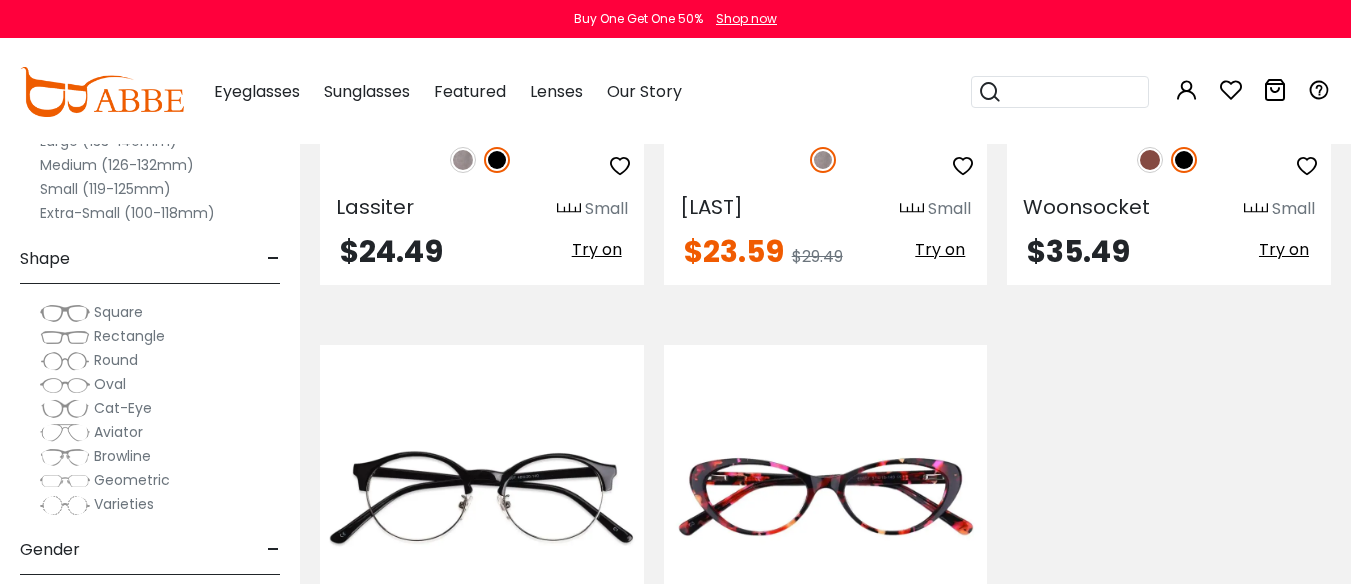 click on "Medium (126-132mm)" at bounding box center (117, 165) 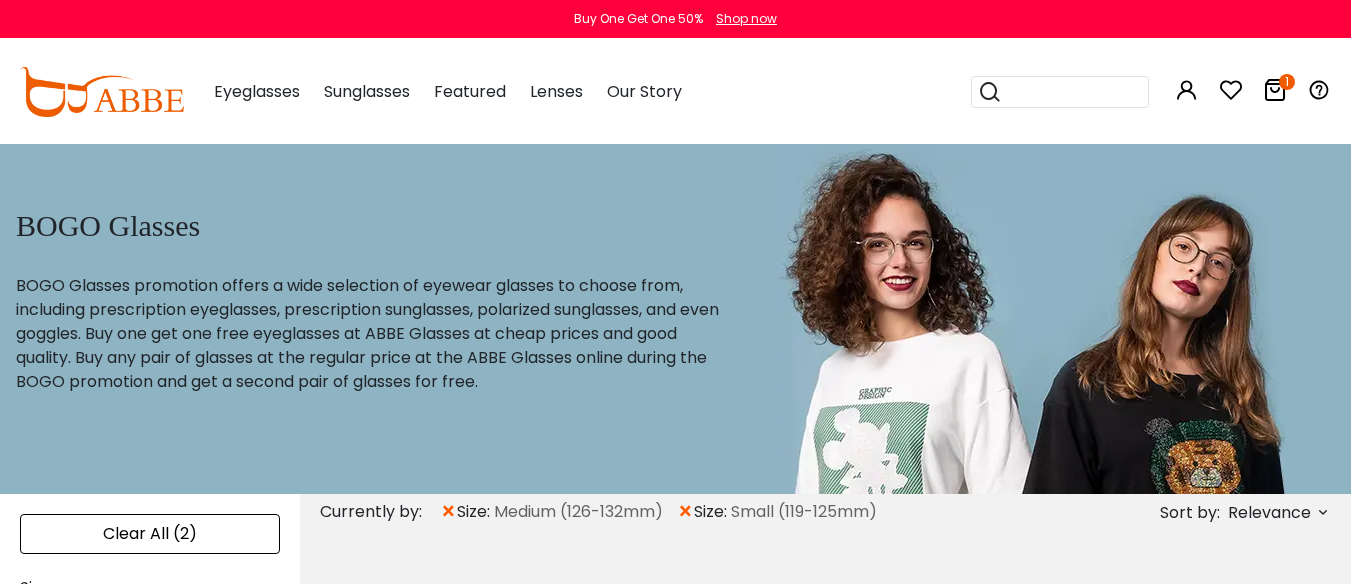scroll, scrollTop: 237, scrollLeft: 0, axis: vertical 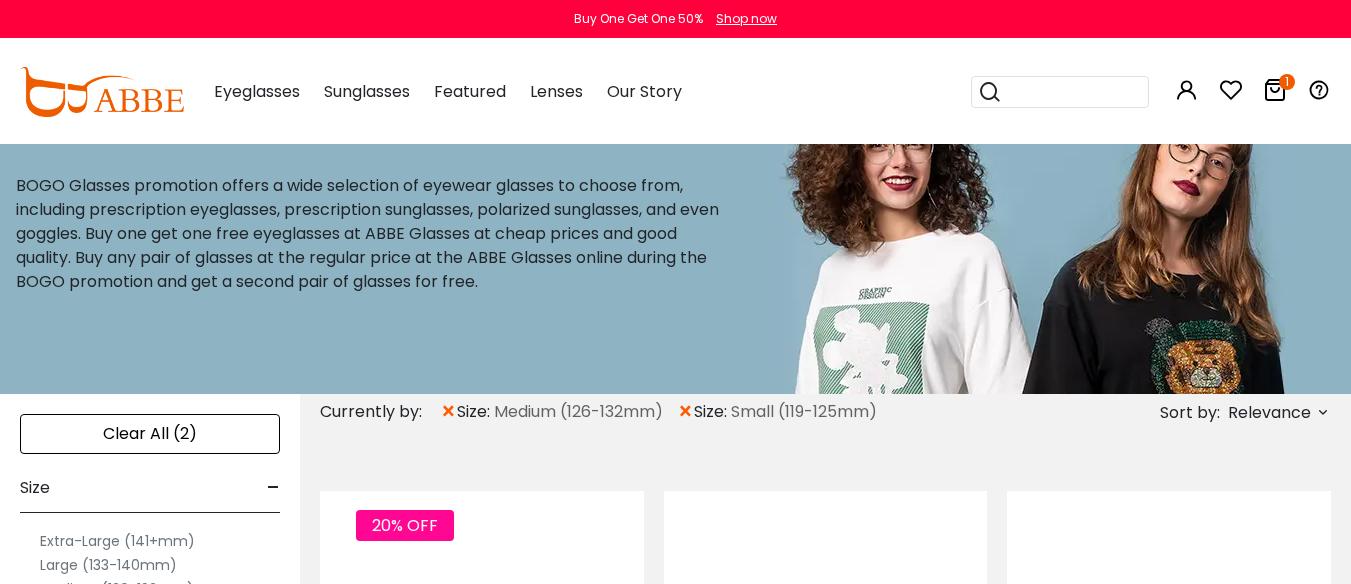 click on "×" at bounding box center [685, 412] 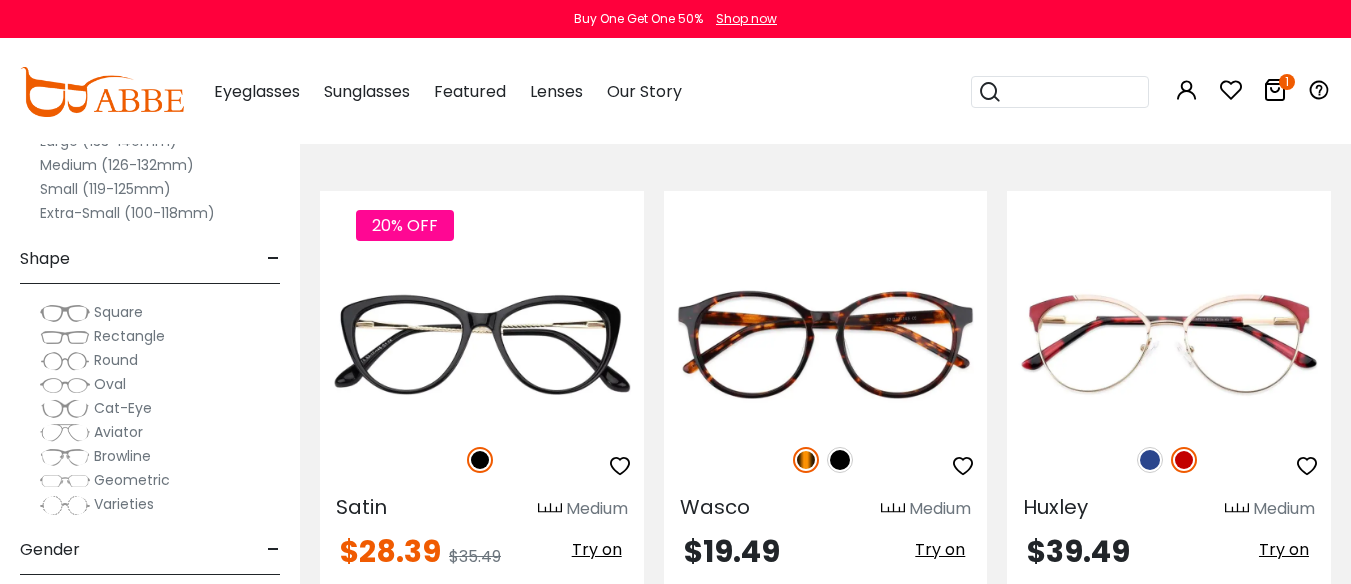 scroll, scrollTop: 400, scrollLeft: 0, axis: vertical 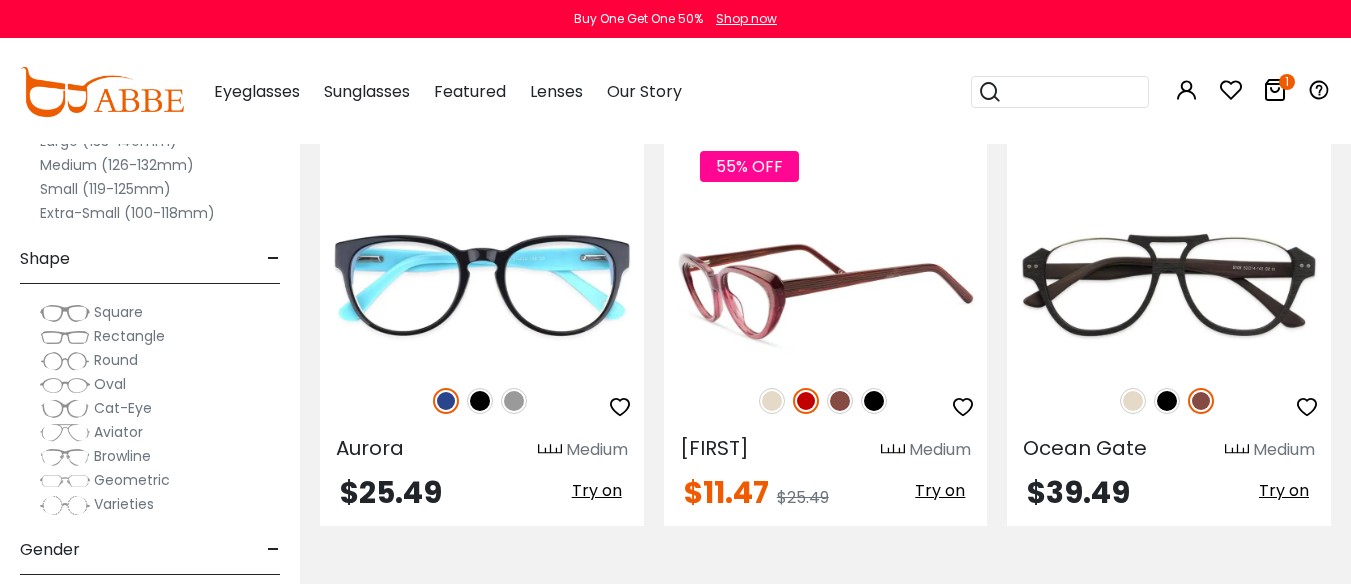 click at bounding box center (826, 285) 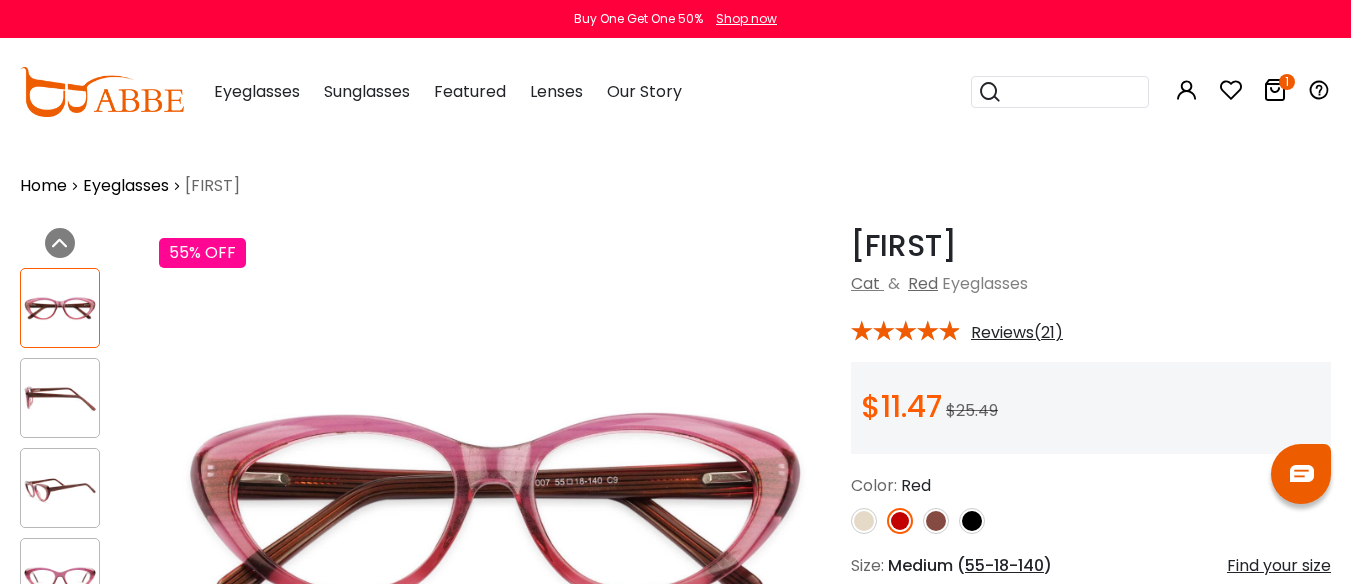 scroll, scrollTop: 400, scrollLeft: 0, axis: vertical 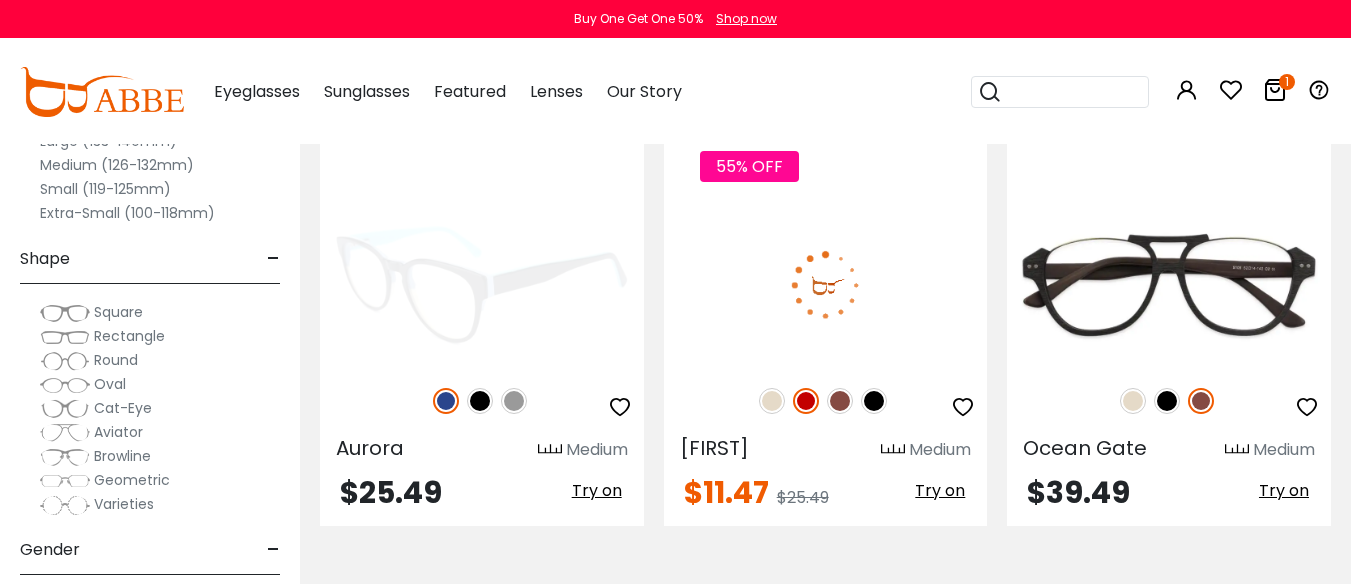 click at bounding box center (482, 285) 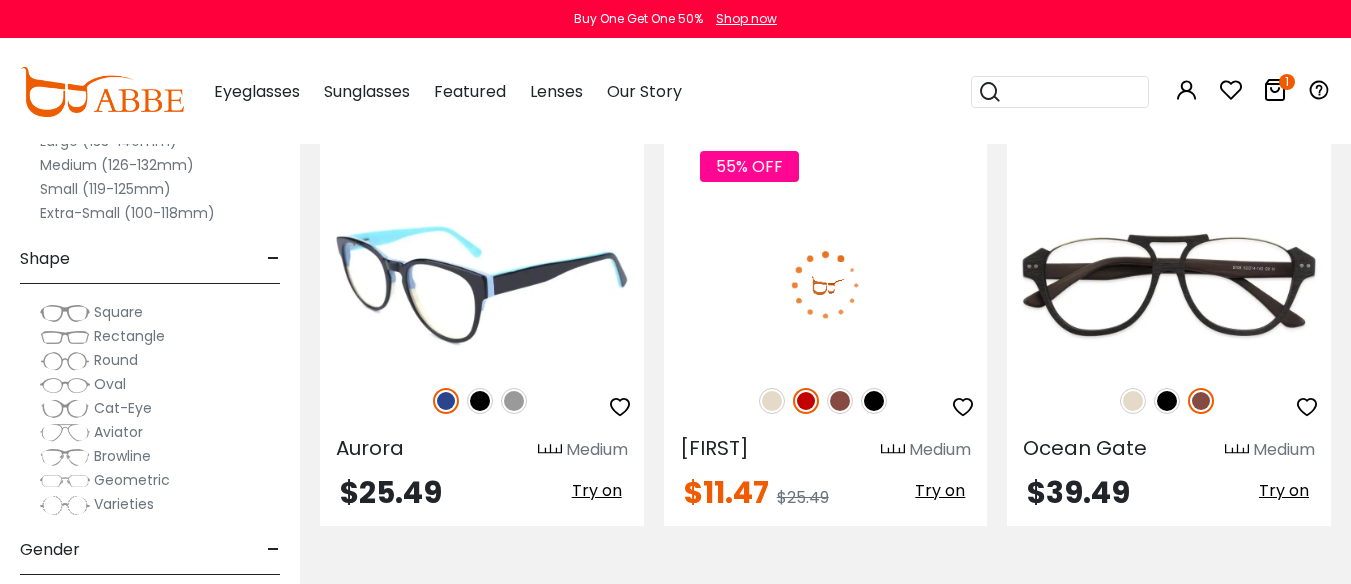 scroll, scrollTop: 0, scrollLeft: 0, axis: both 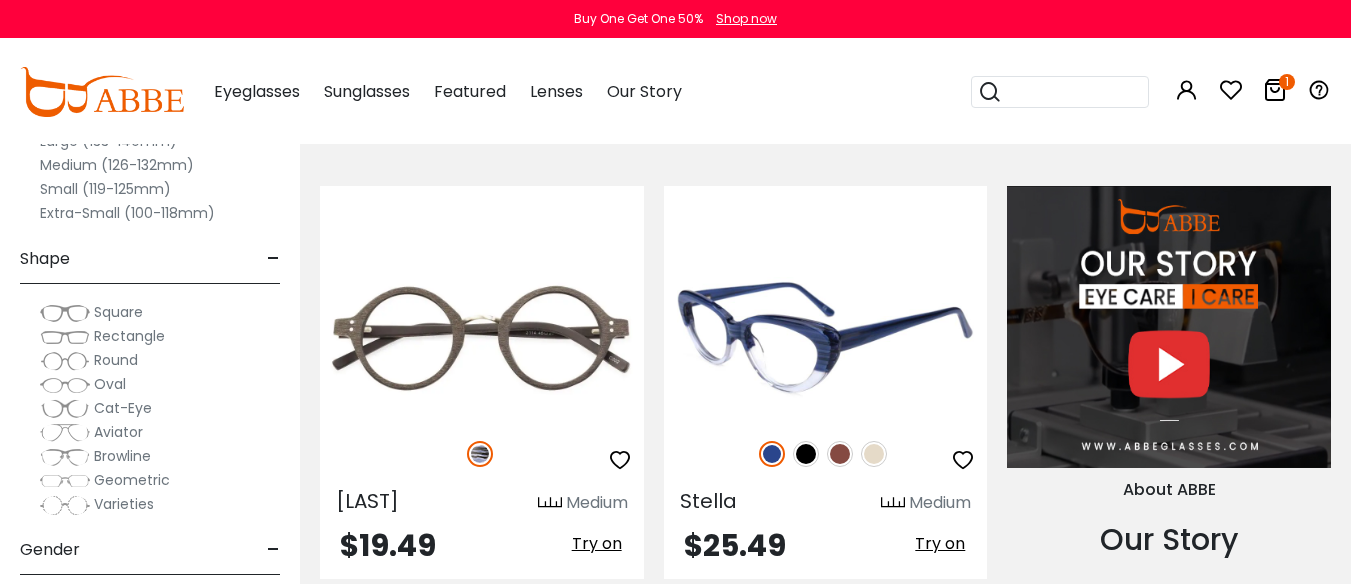 click at bounding box center (826, 339) 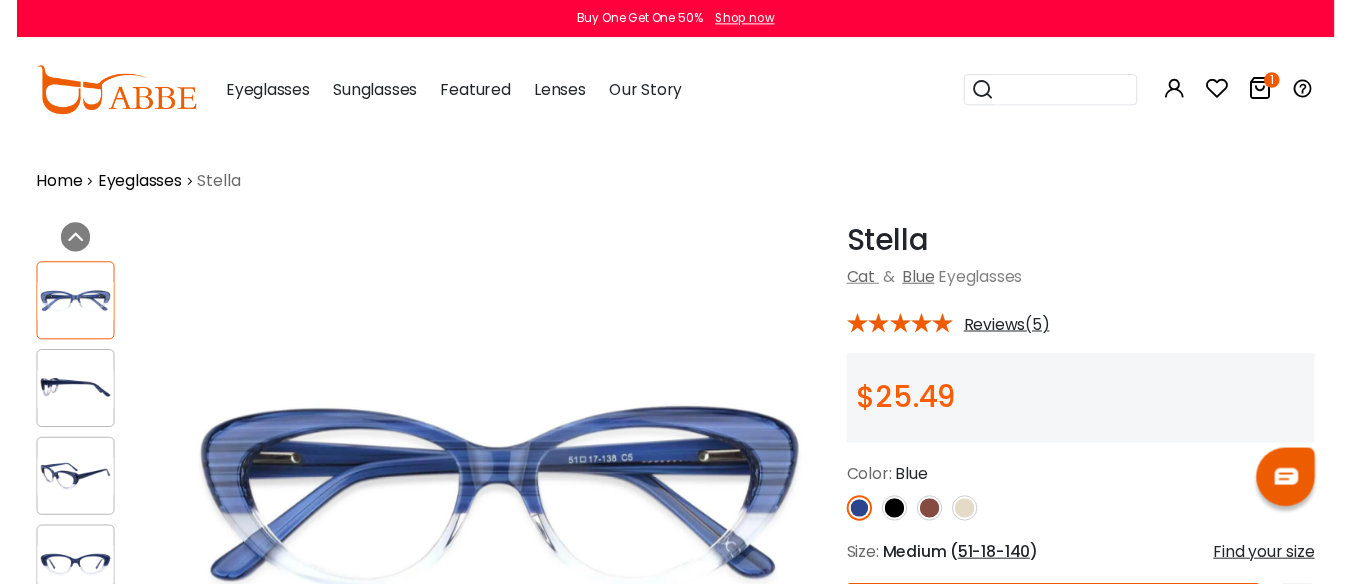 scroll, scrollTop: 204, scrollLeft: 0, axis: vertical 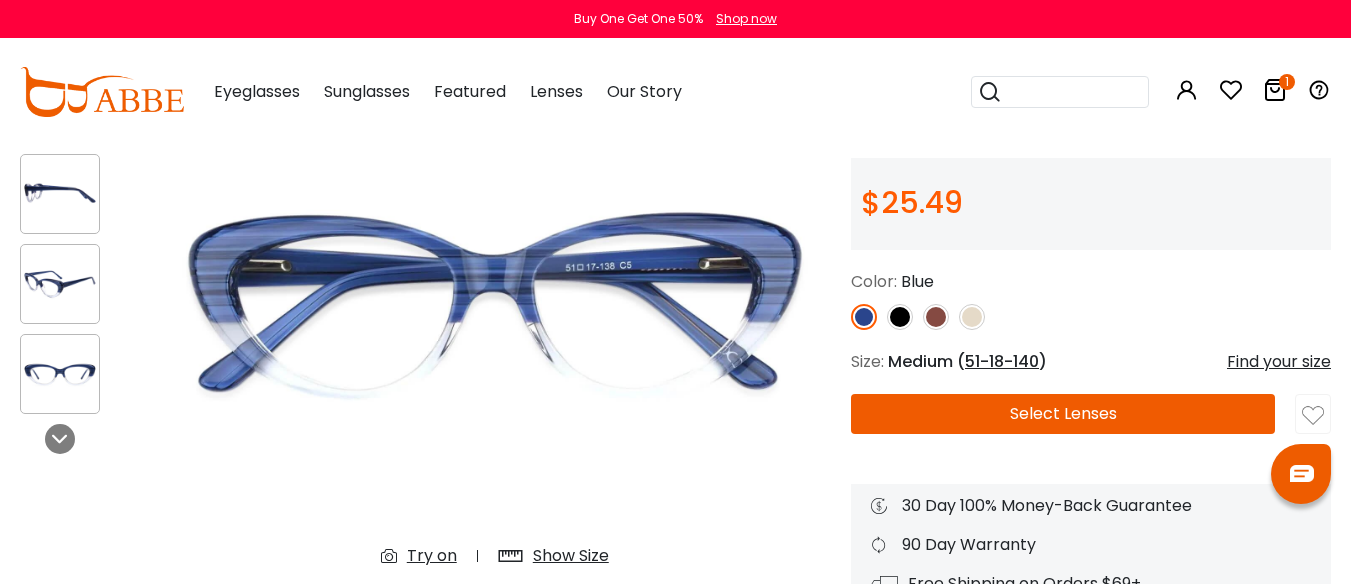 click on "Select Lenses" at bounding box center [1063, 414] 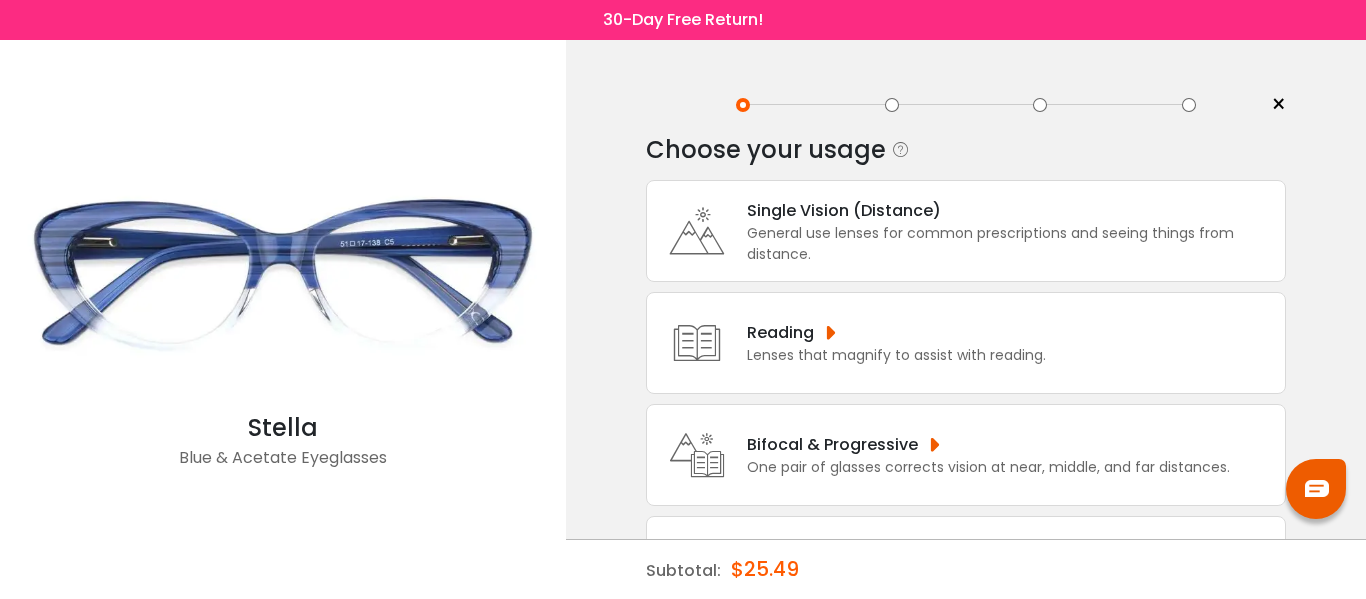 scroll, scrollTop: 0, scrollLeft: 0, axis: both 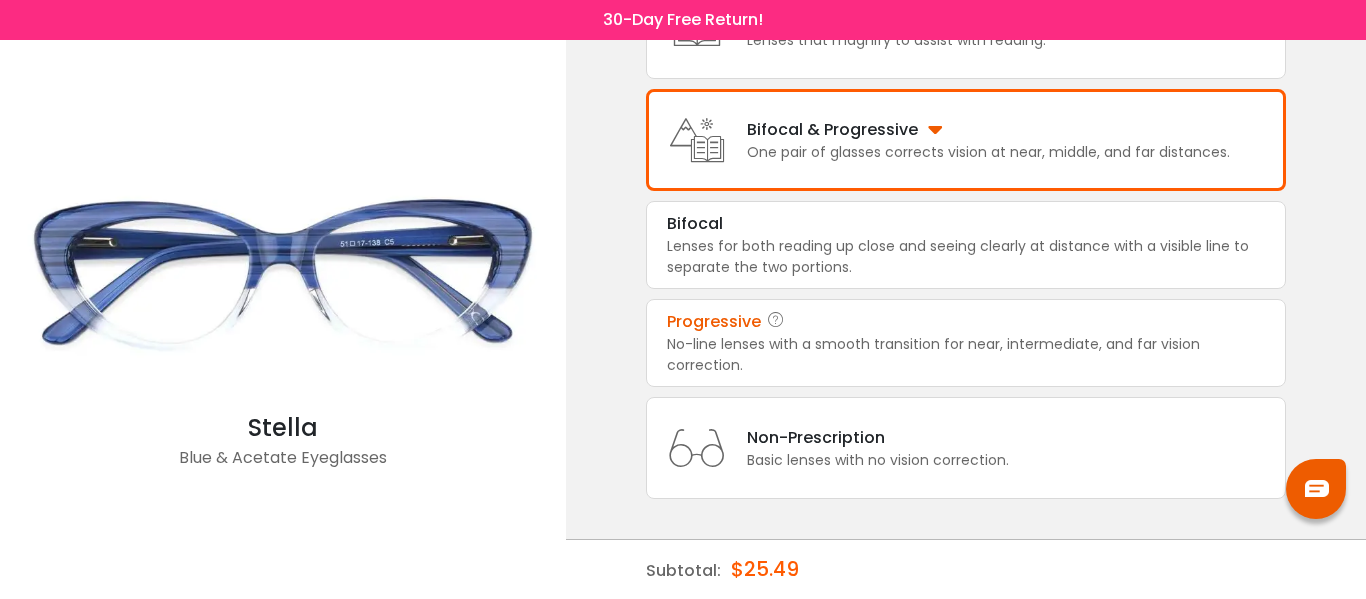 click on "No-line lenses with a smooth transition for near, intermediate, and far vision correction." at bounding box center (966, 355) 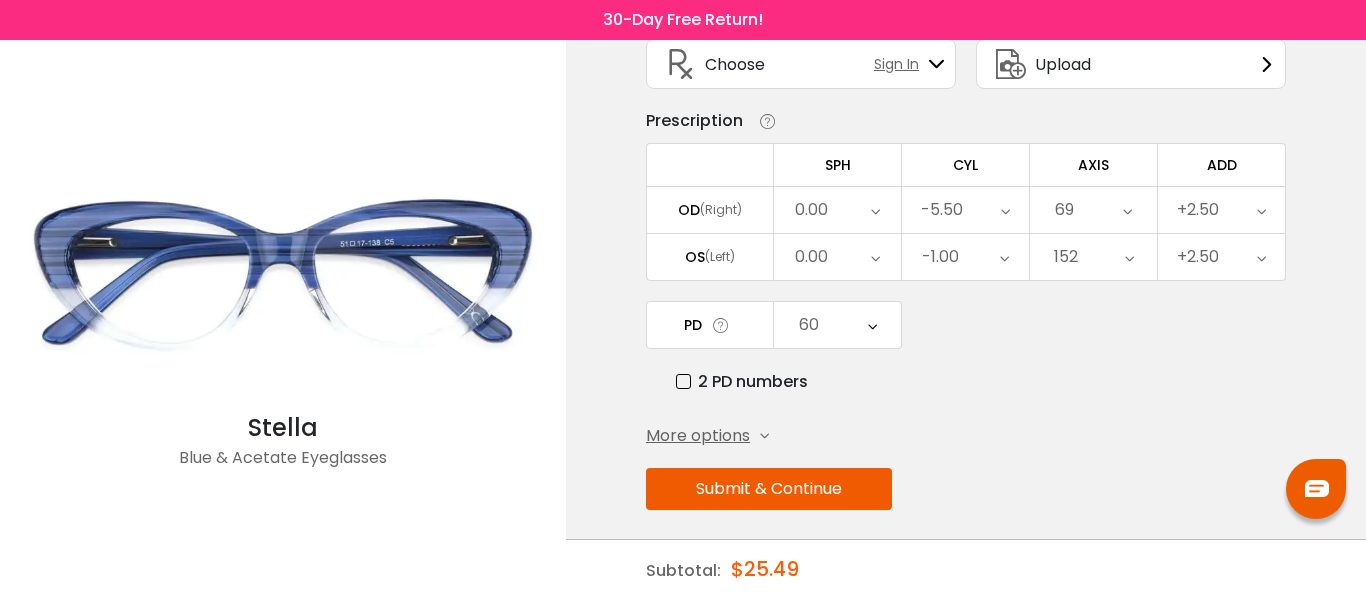 scroll, scrollTop: 152, scrollLeft: 0, axis: vertical 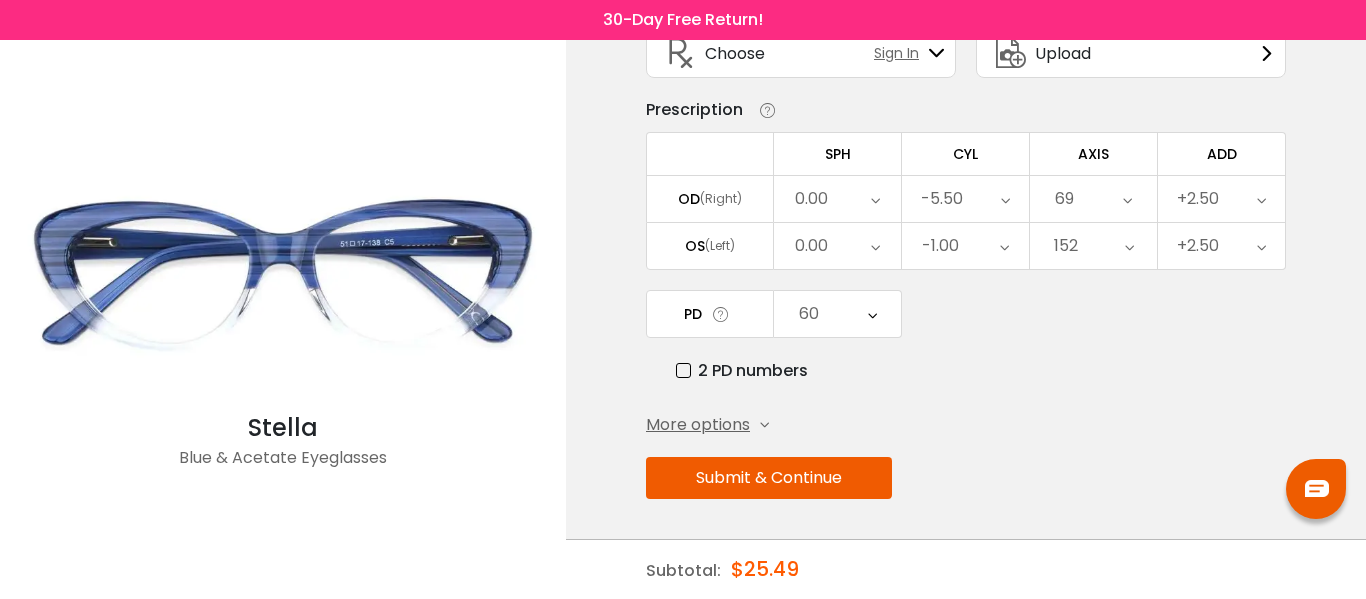 click on "Submit & Continue" at bounding box center [769, 478] 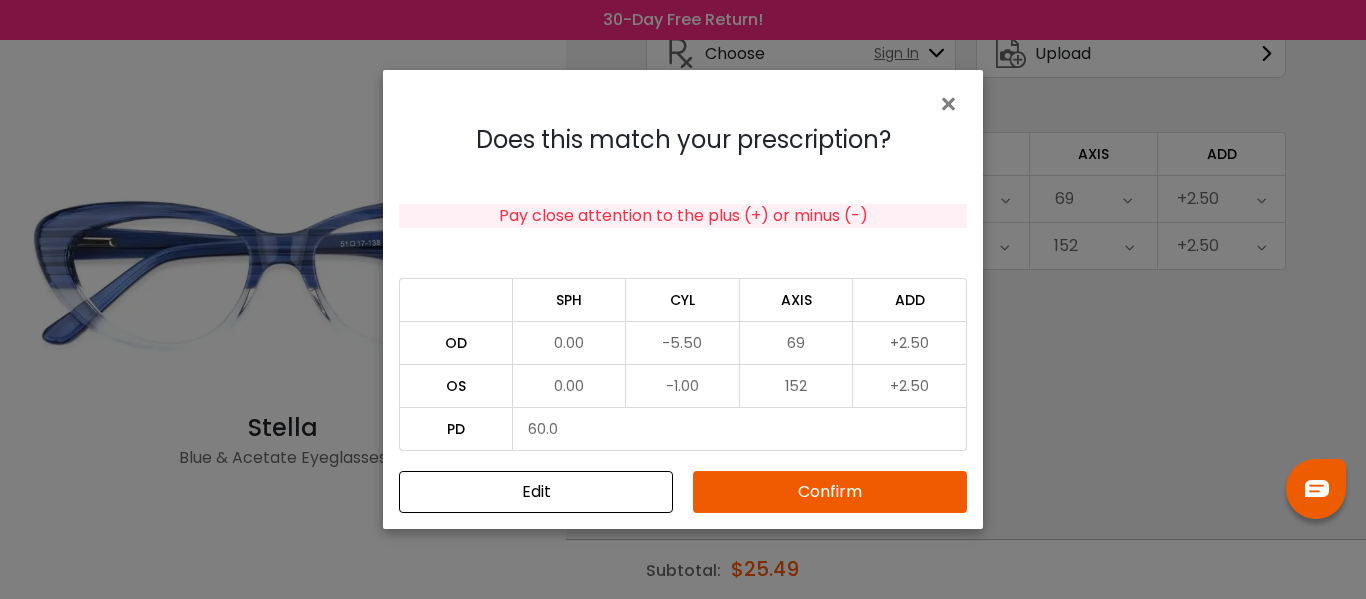 click on "Confirm" at bounding box center (830, 492) 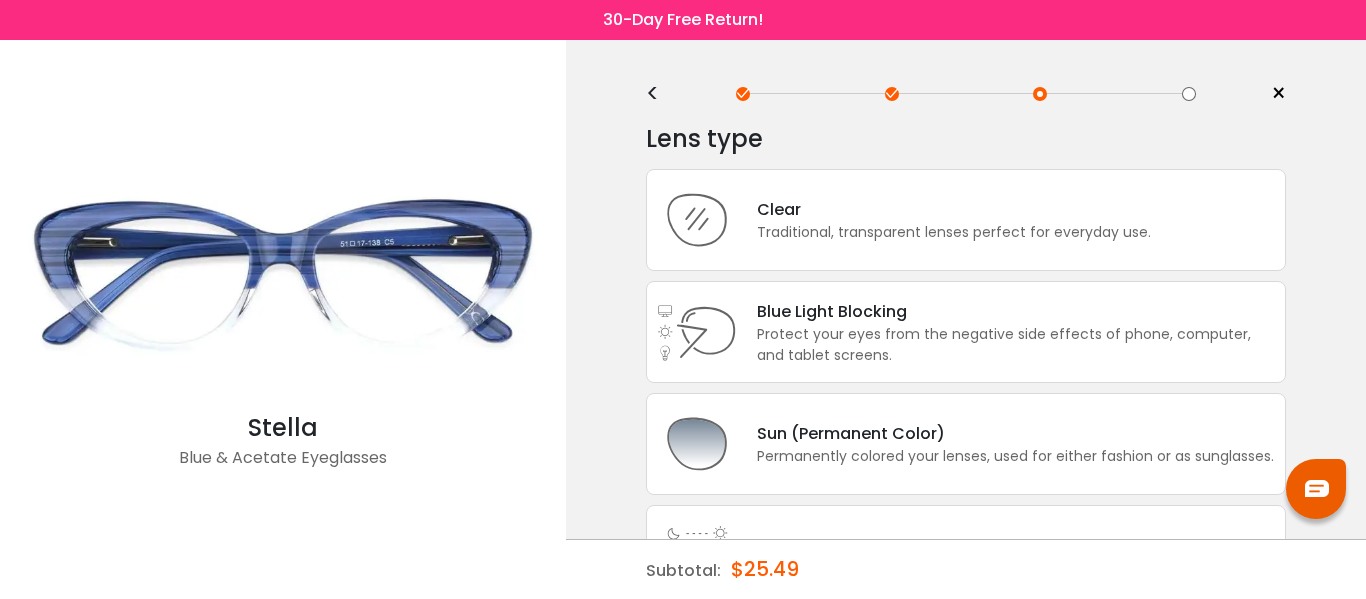 scroll, scrollTop: 0, scrollLeft: 0, axis: both 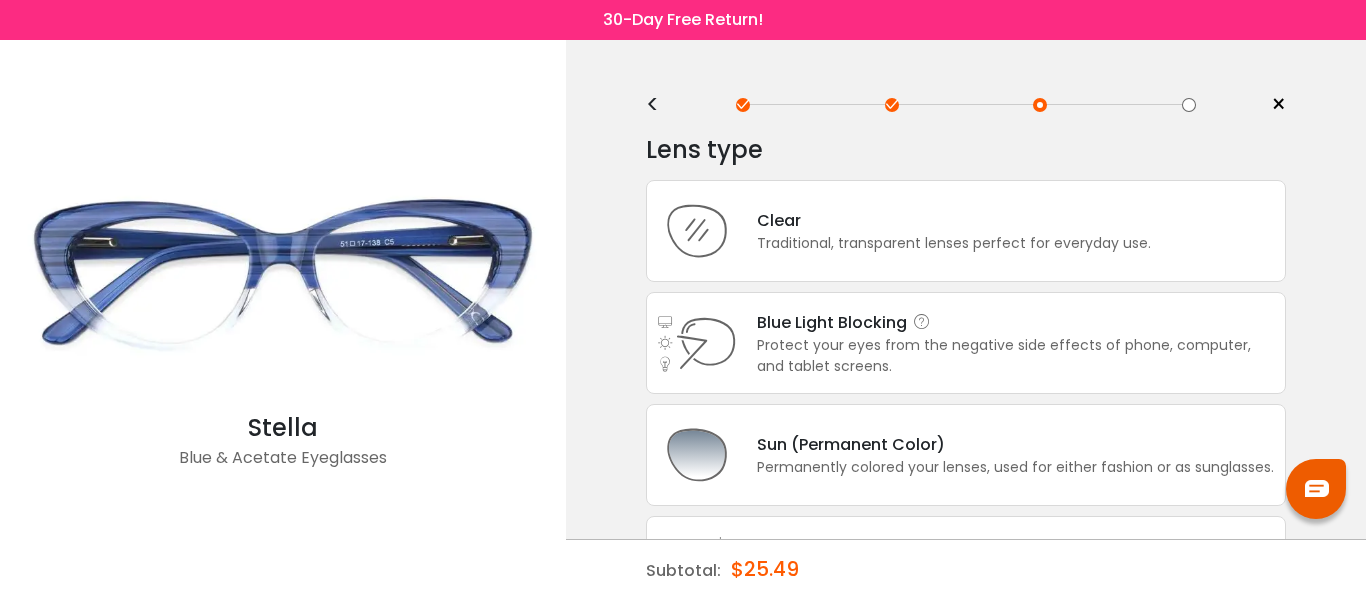 click on "Protect your eyes from the negative side effects of phone, computer, and tablet screens." at bounding box center [1016, 356] 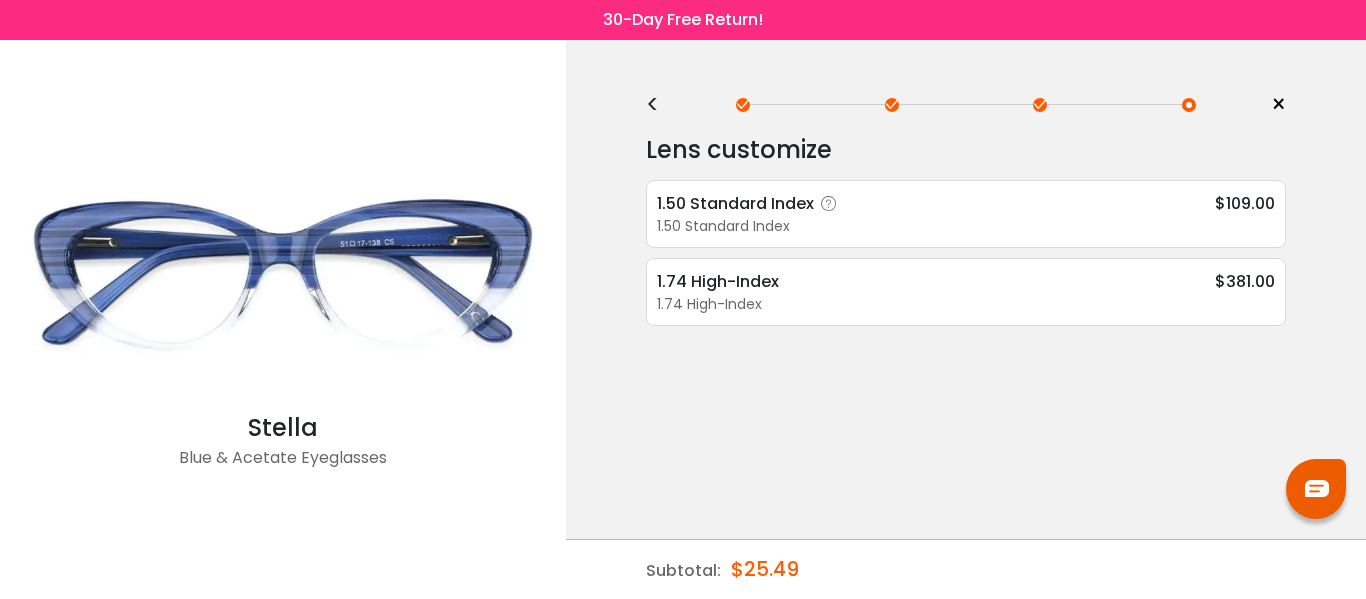click on "1.50 Standard Index" at bounding box center (966, 226) 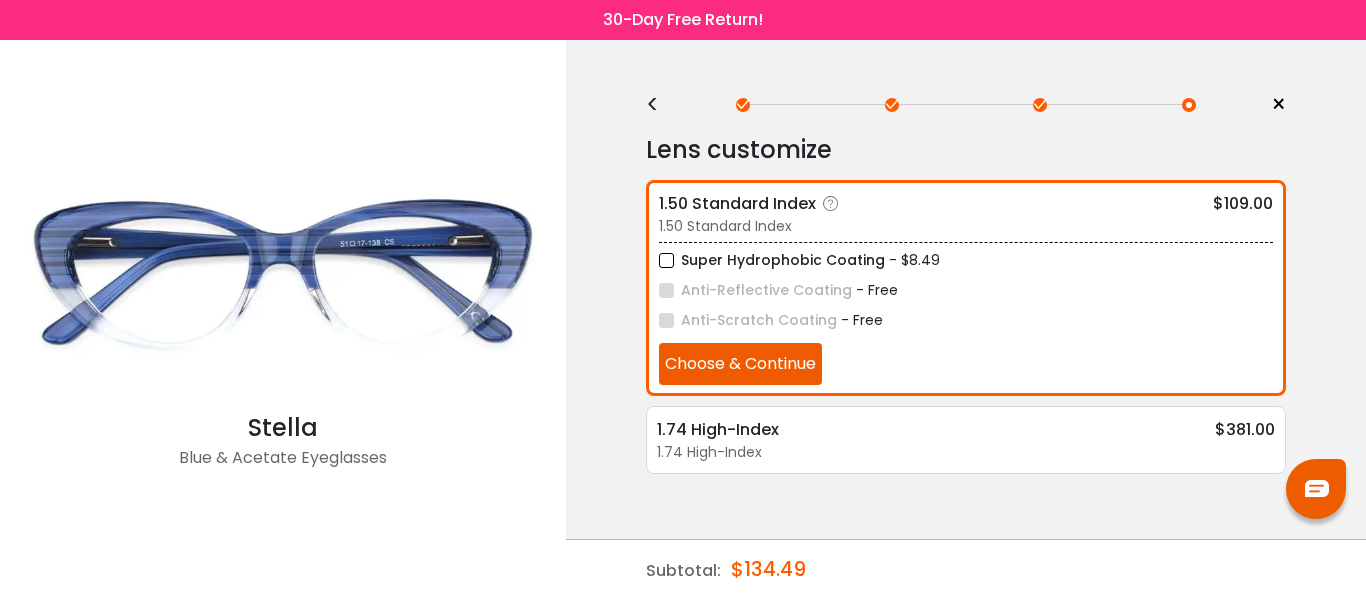 click on "Super Hydrophobic Coating" at bounding box center [772, 260] 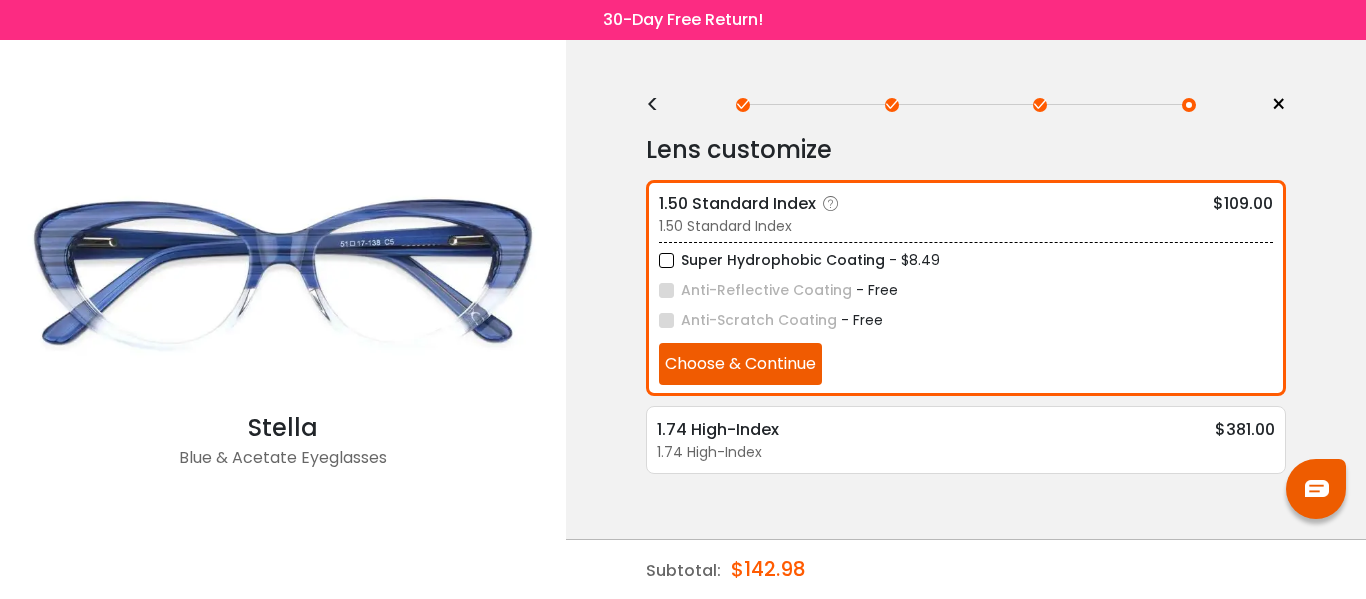click on "Choose & Continue" at bounding box center [740, 364] 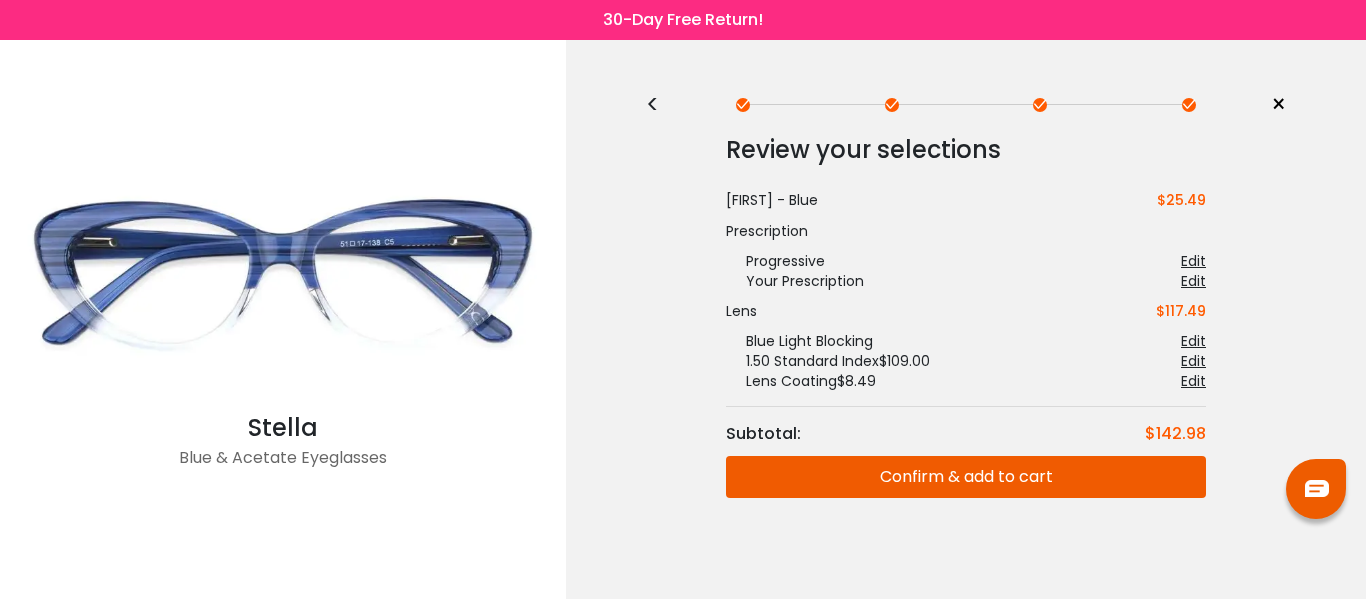 click on "Confirm & add to cart" at bounding box center (966, 477) 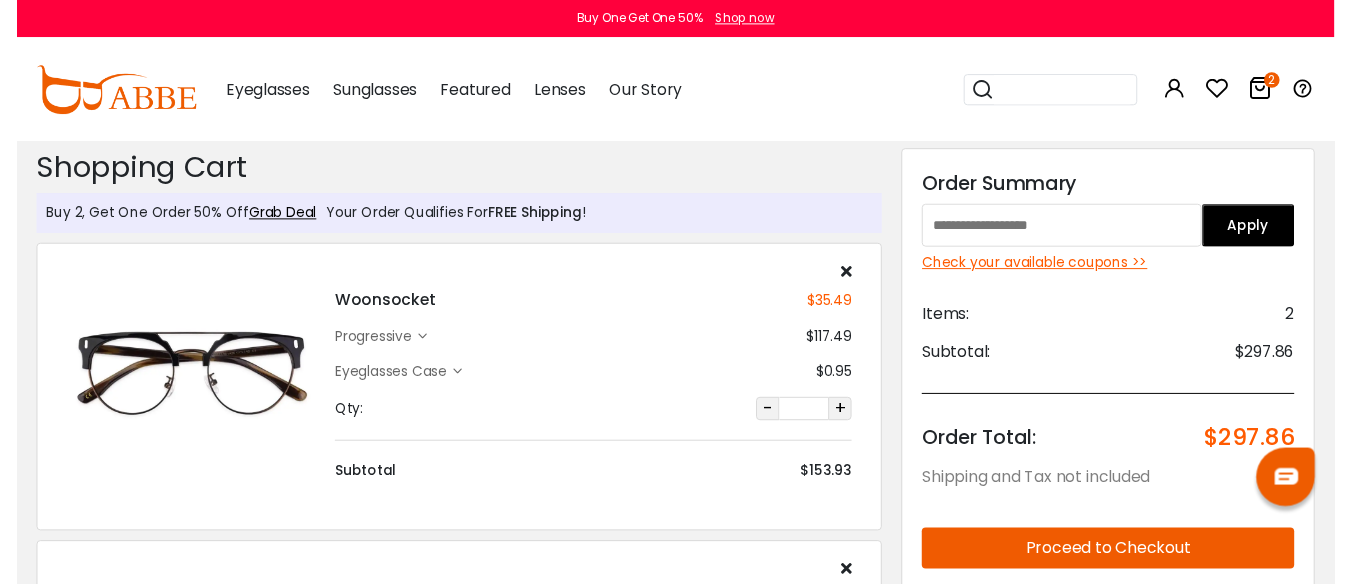 scroll, scrollTop: 0, scrollLeft: 0, axis: both 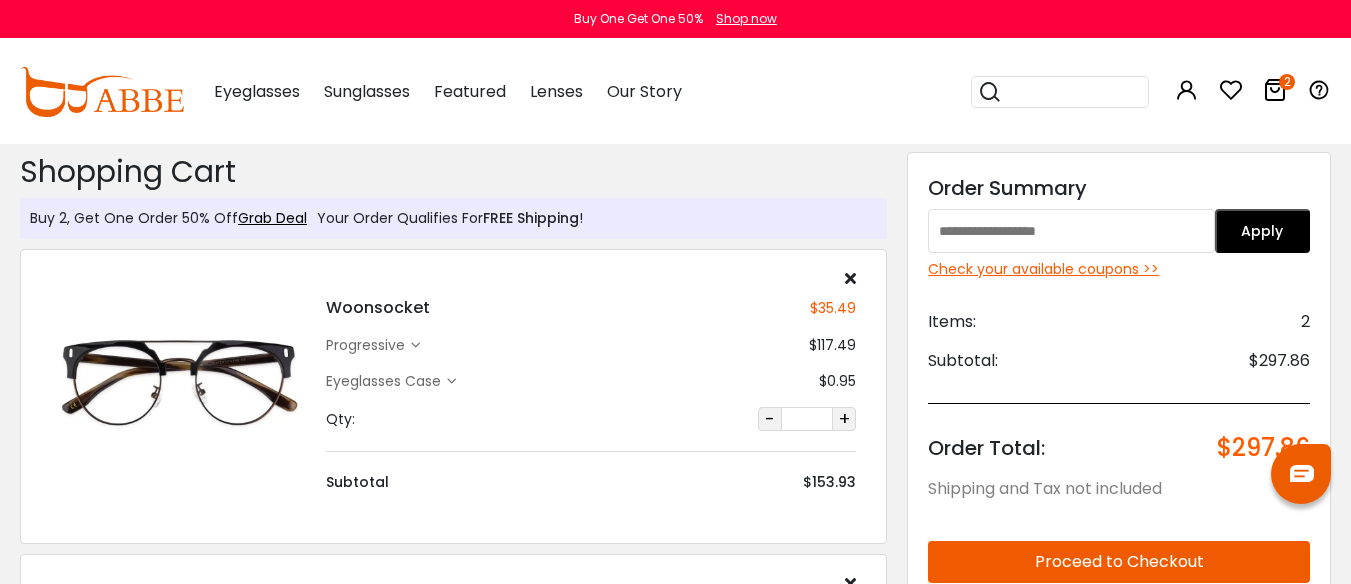 click at bounding box center [1071, 231] 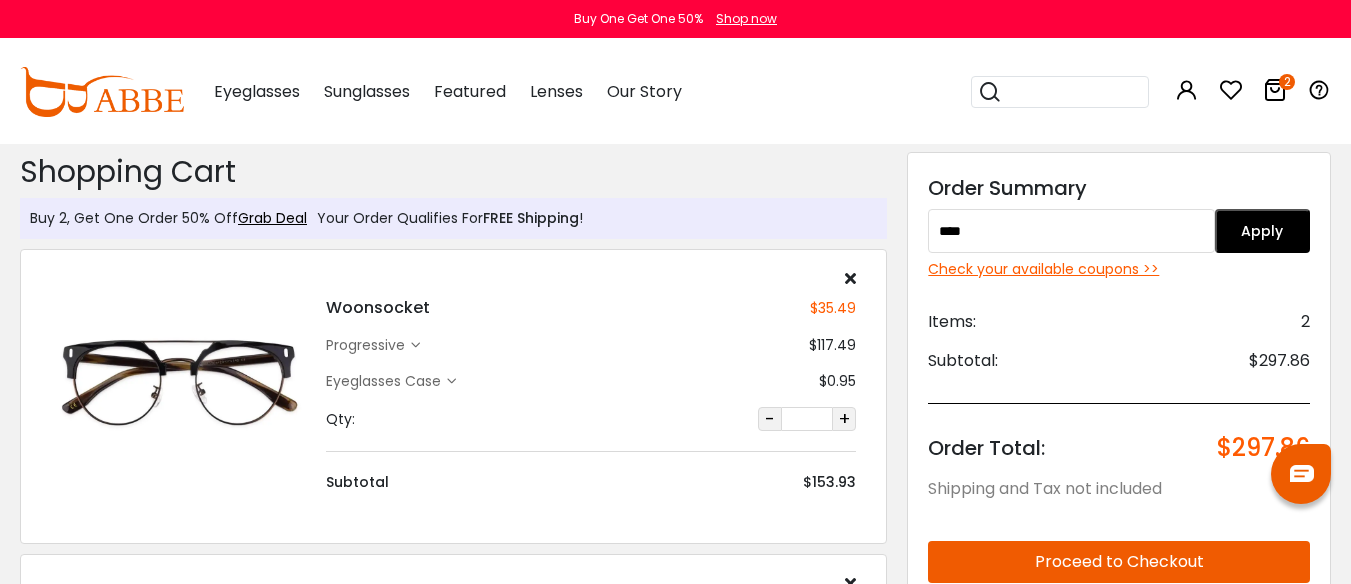 type on "****" 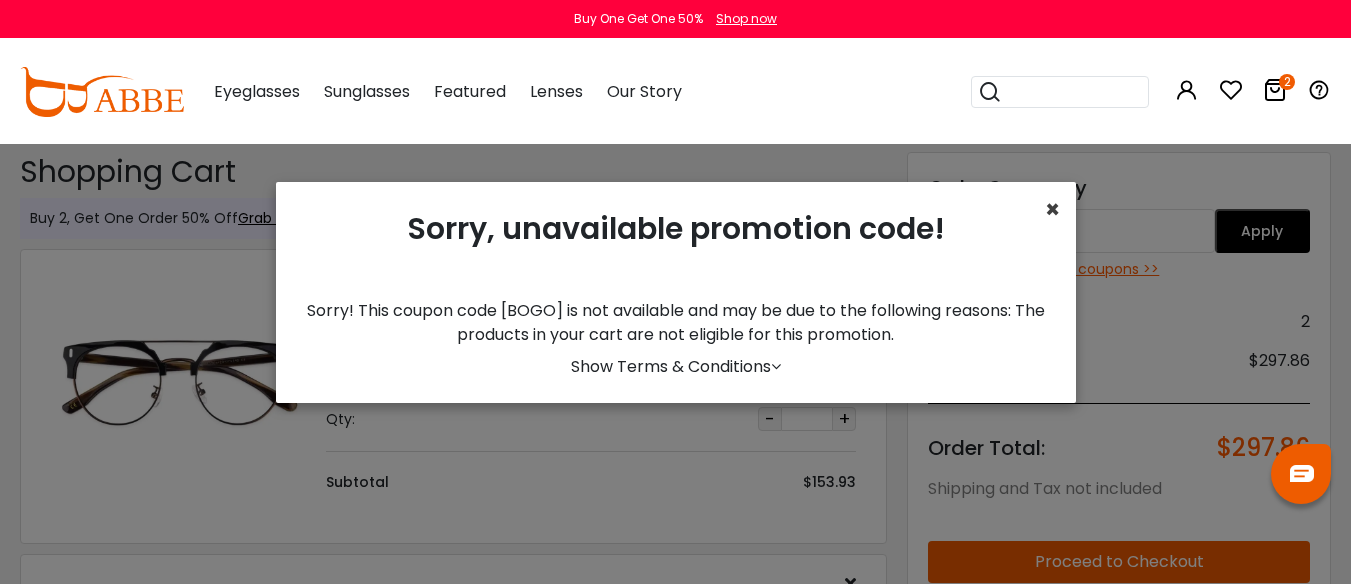 click on "×" at bounding box center [1052, 209] 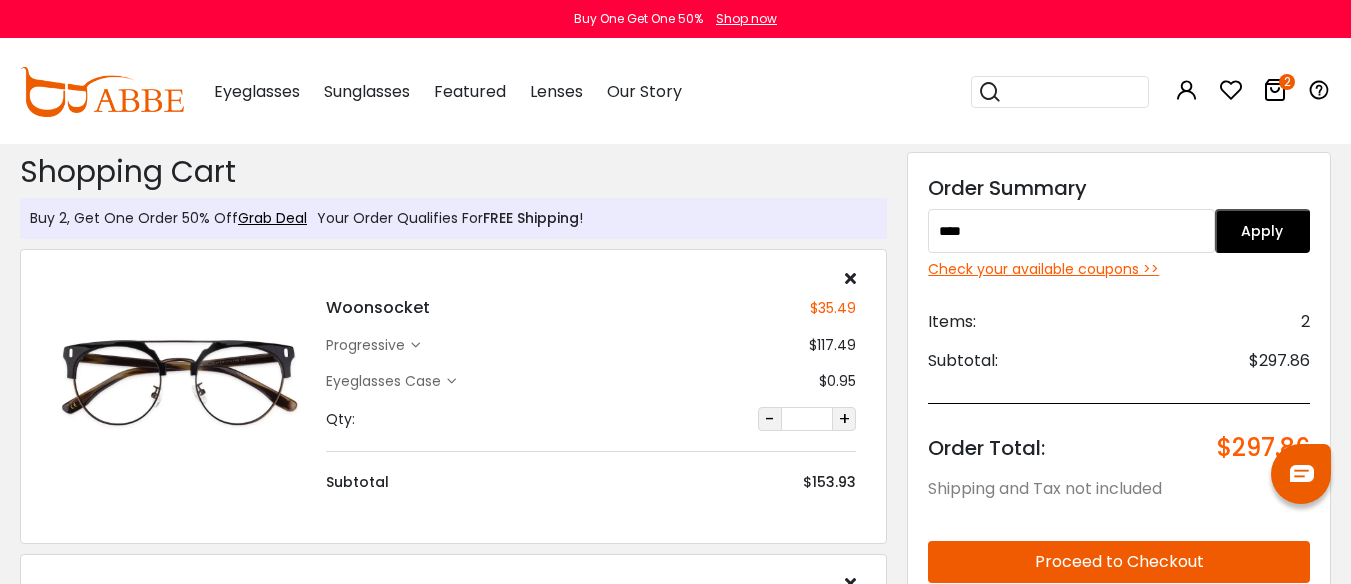 click on "Check your available coupons >>" at bounding box center [1119, 269] 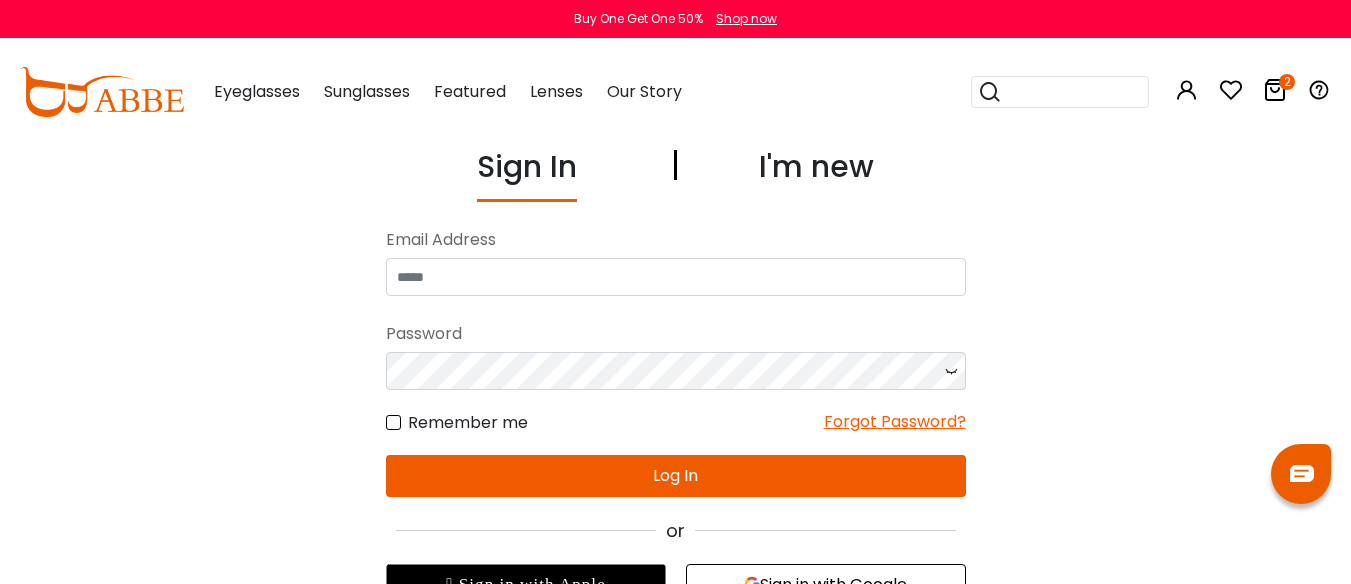 scroll, scrollTop: 0, scrollLeft: 0, axis: both 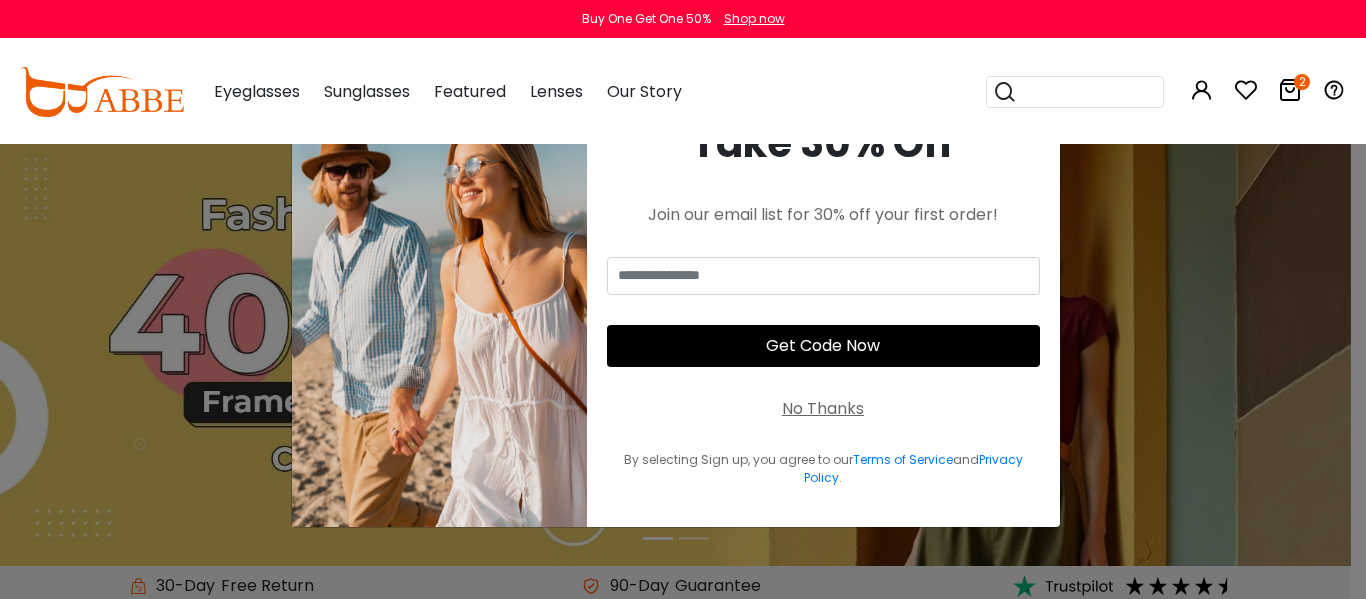click on "Shop now" at bounding box center (754, 19) 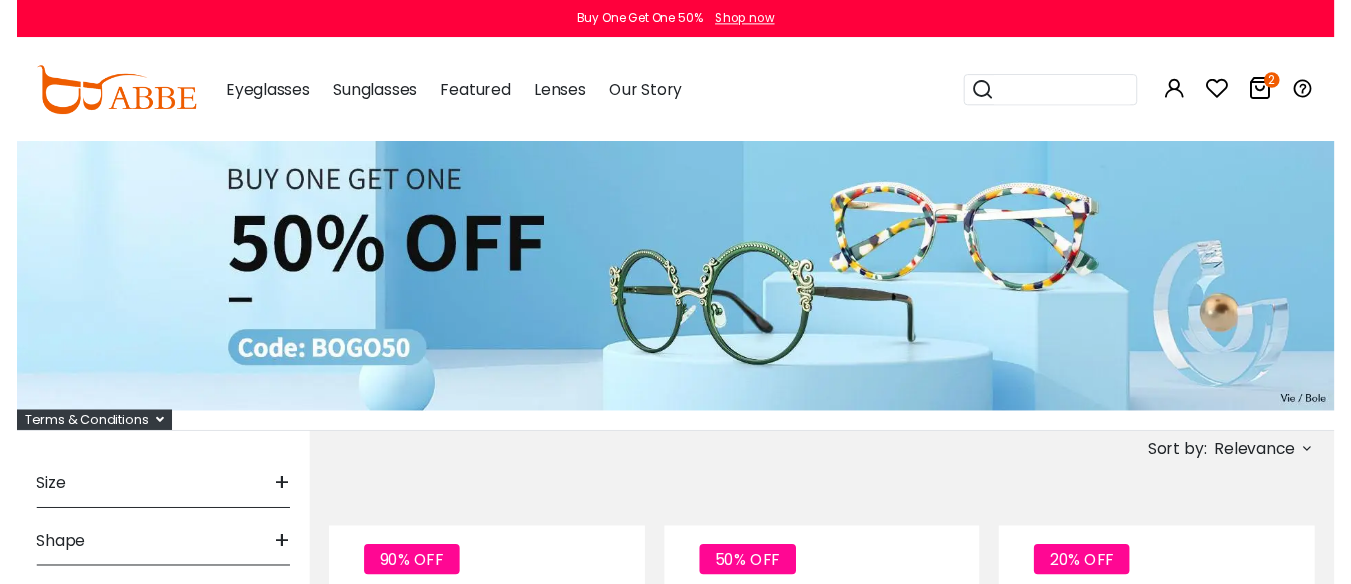 scroll, scrollTop: 0, scrollLeft: 0, axis: both 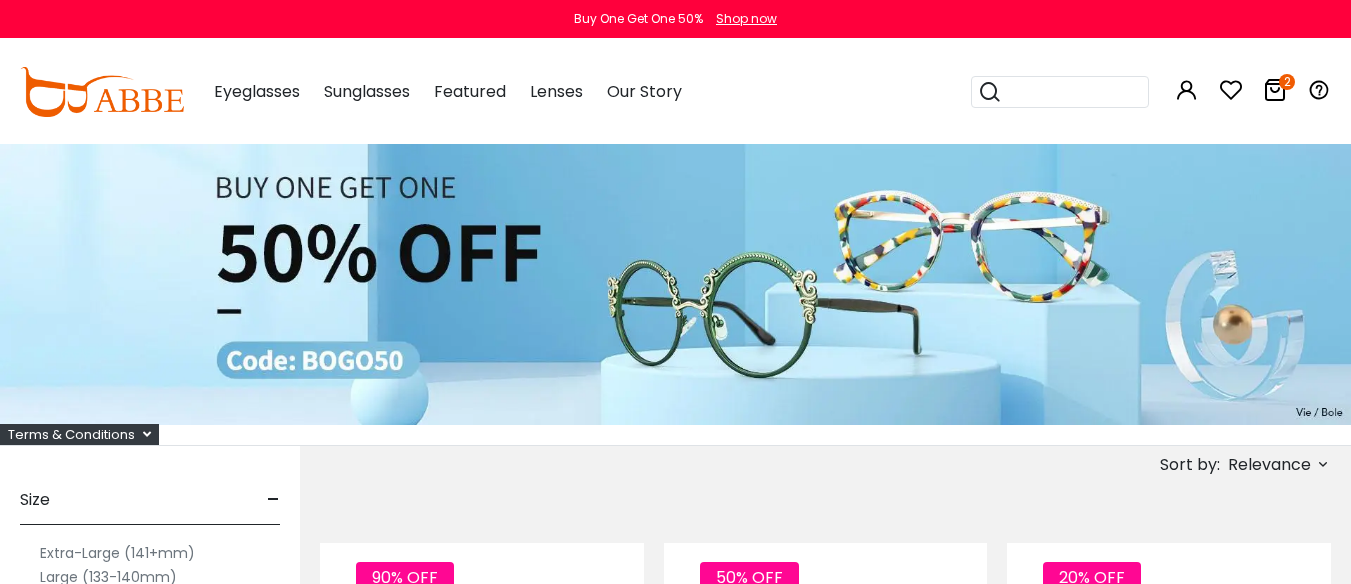 click at bounding box center (1275, 90) 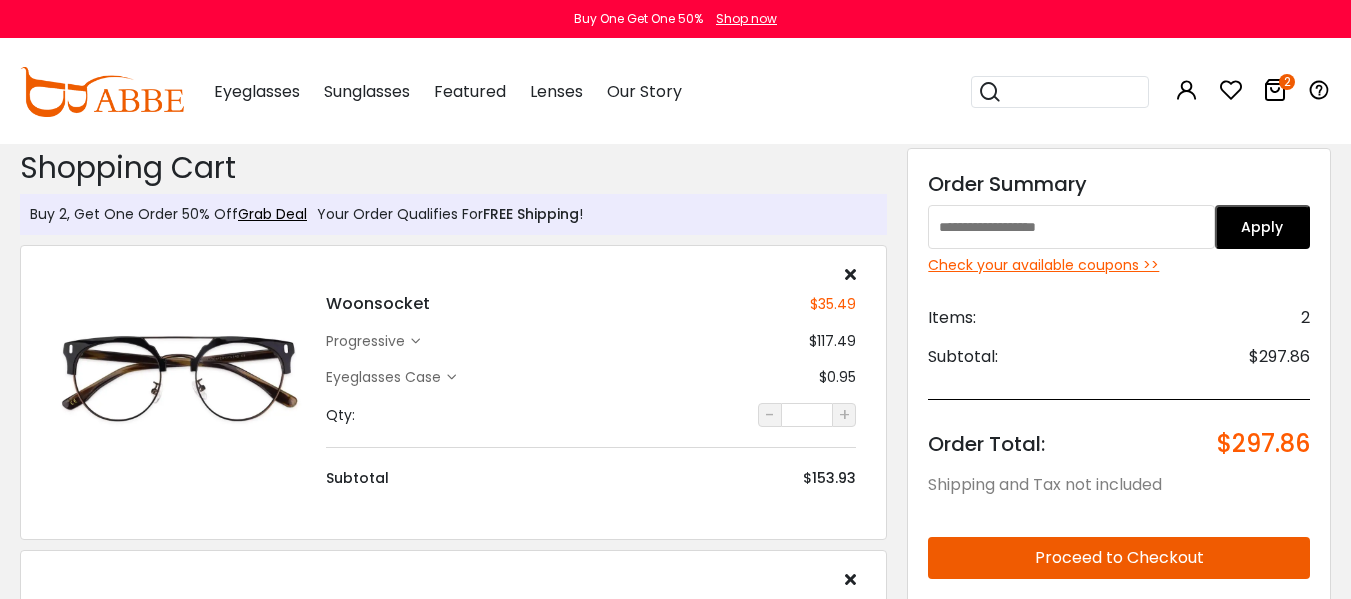 click at bounding box center [1071, 227] 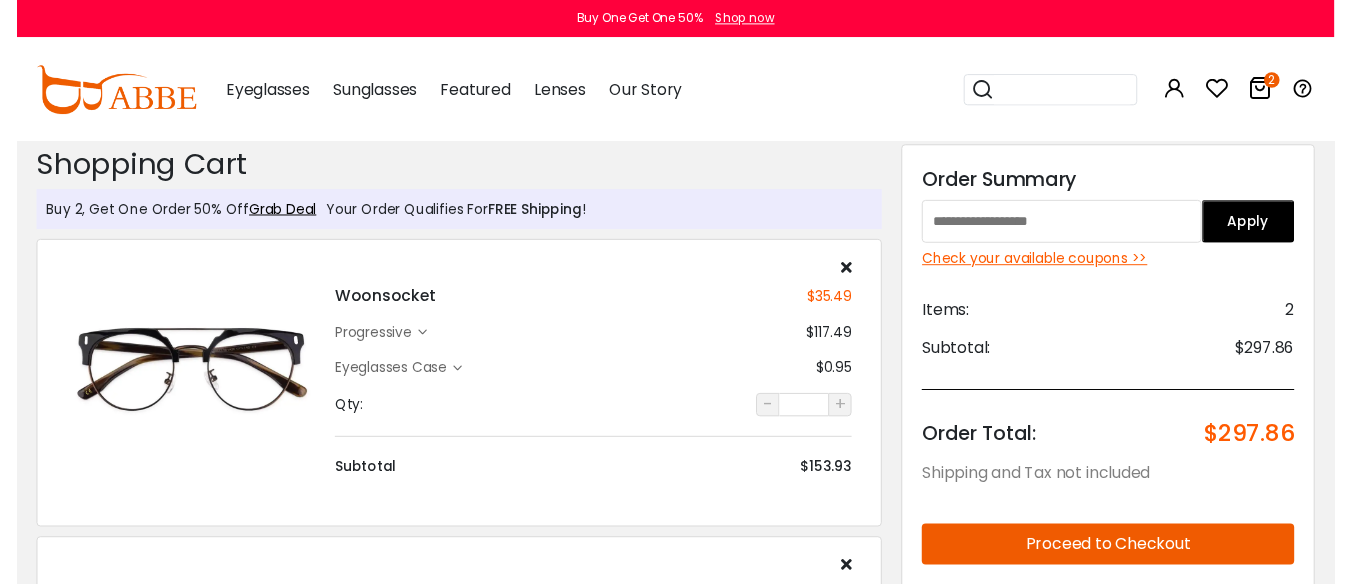 scroll, scrollTop: 0, scrollLeft: 0, axis: both 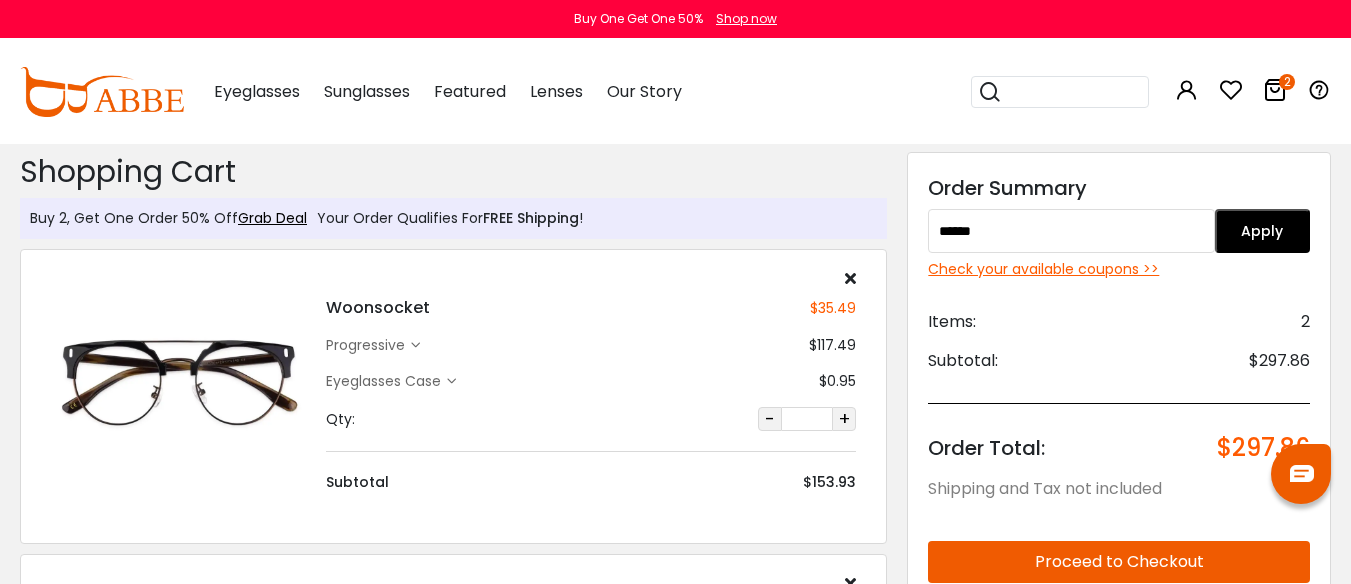 type on "******" 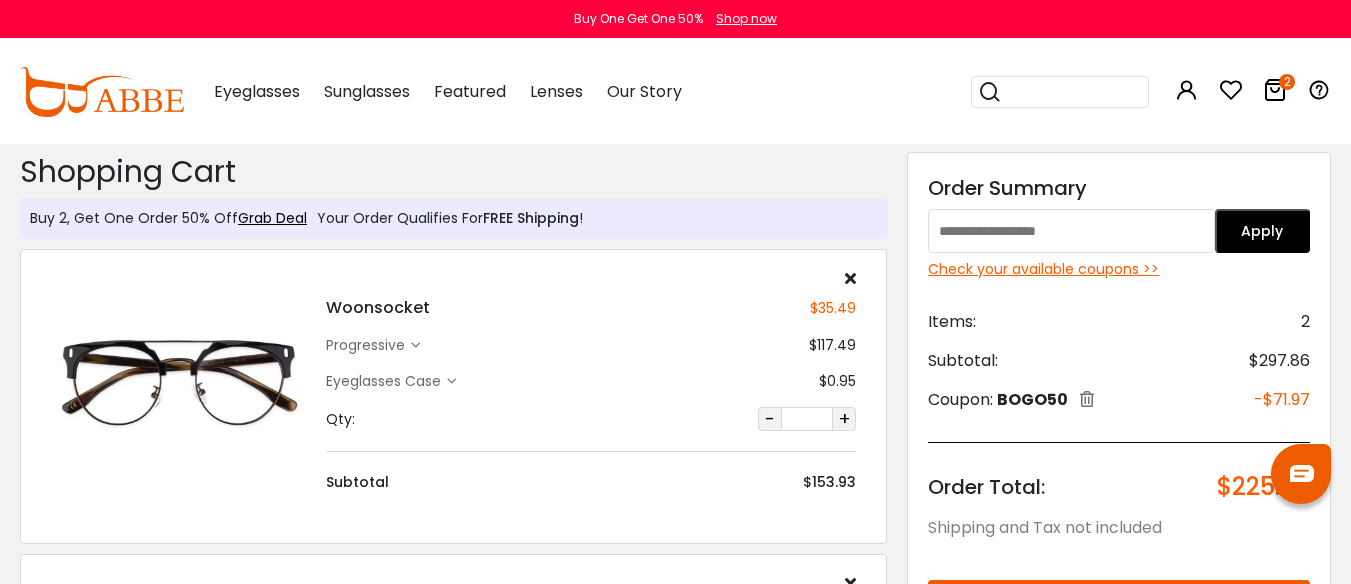 scroll, scrollTop: 0, scrollLeft: 0, axis: both 